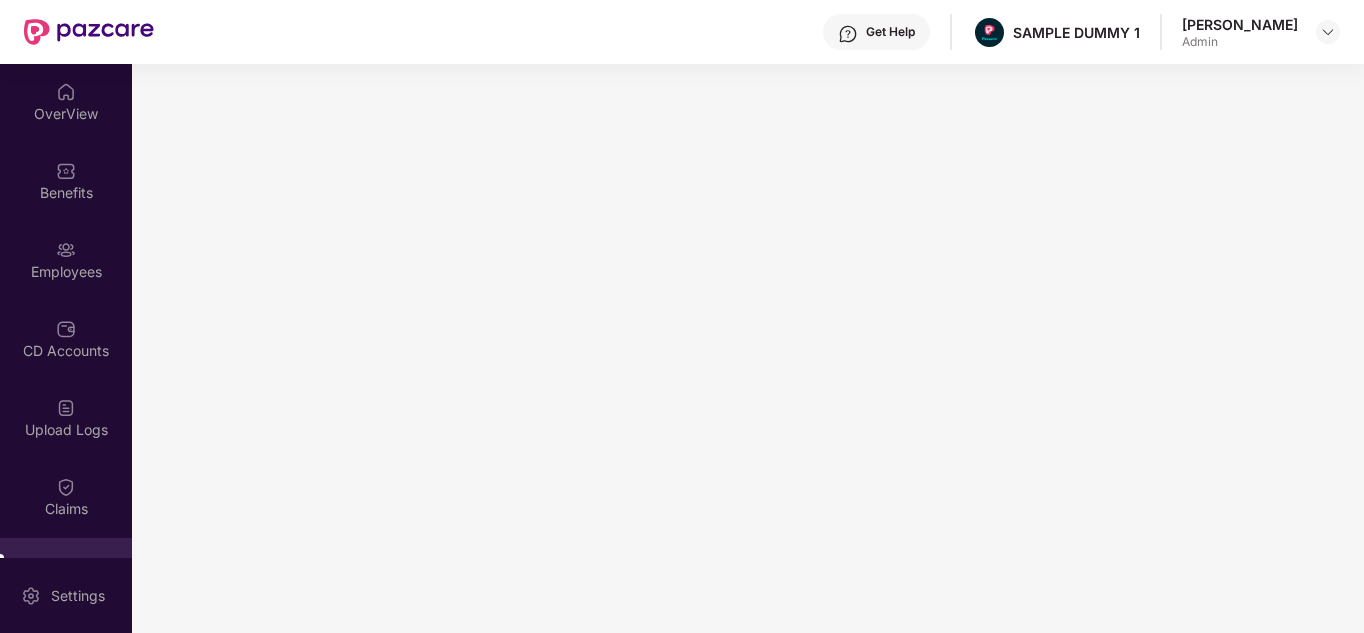 scroll, scrollTop: 0, scrollLeft: 0, axis: both 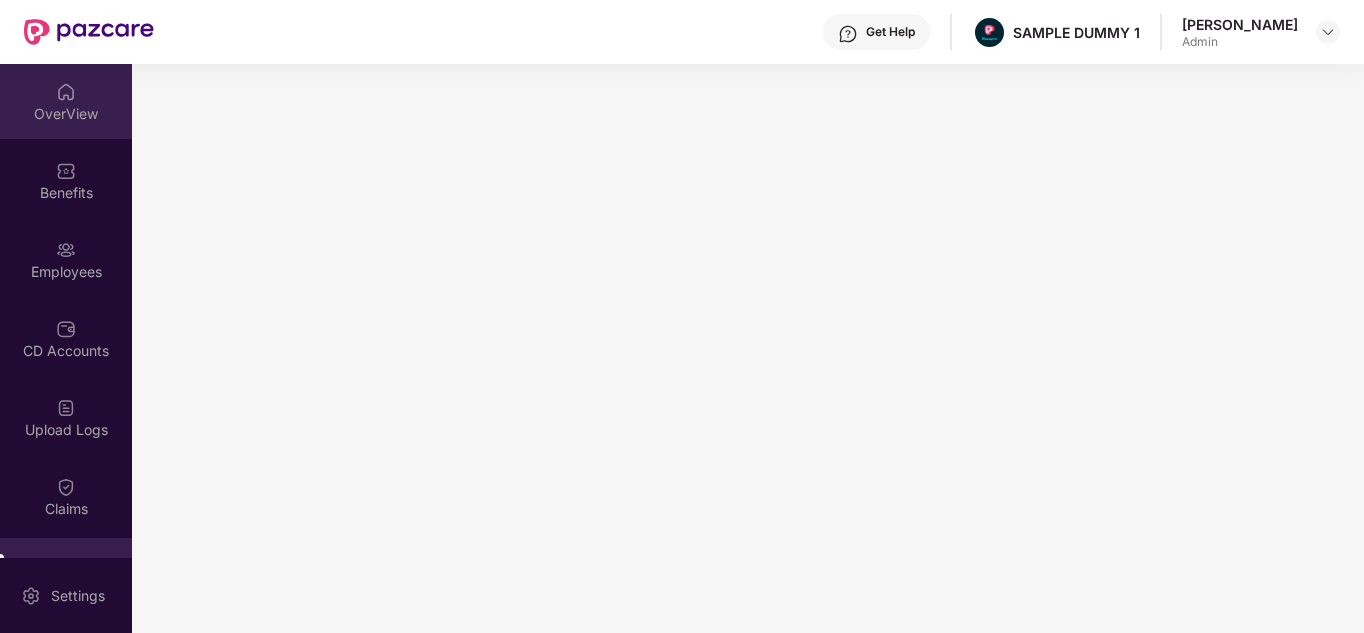 click on "OverView" at bounding box center [66, 101] 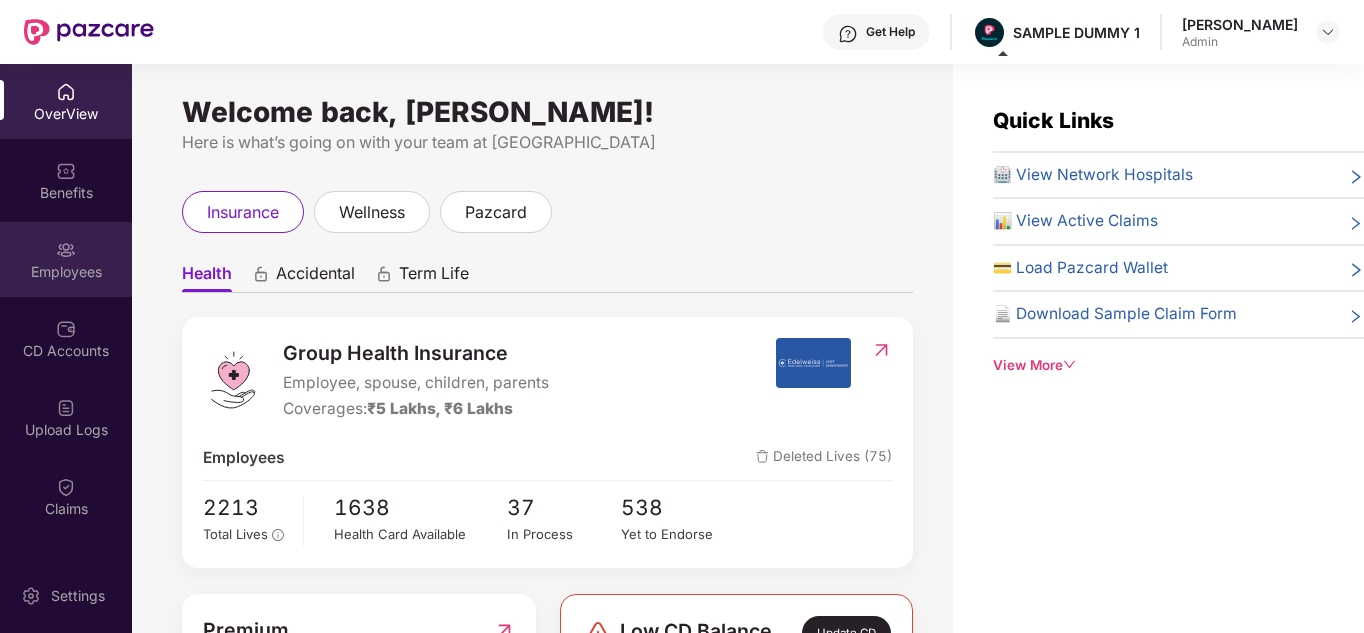 click on "Employees" at bounding box center [66, 272] 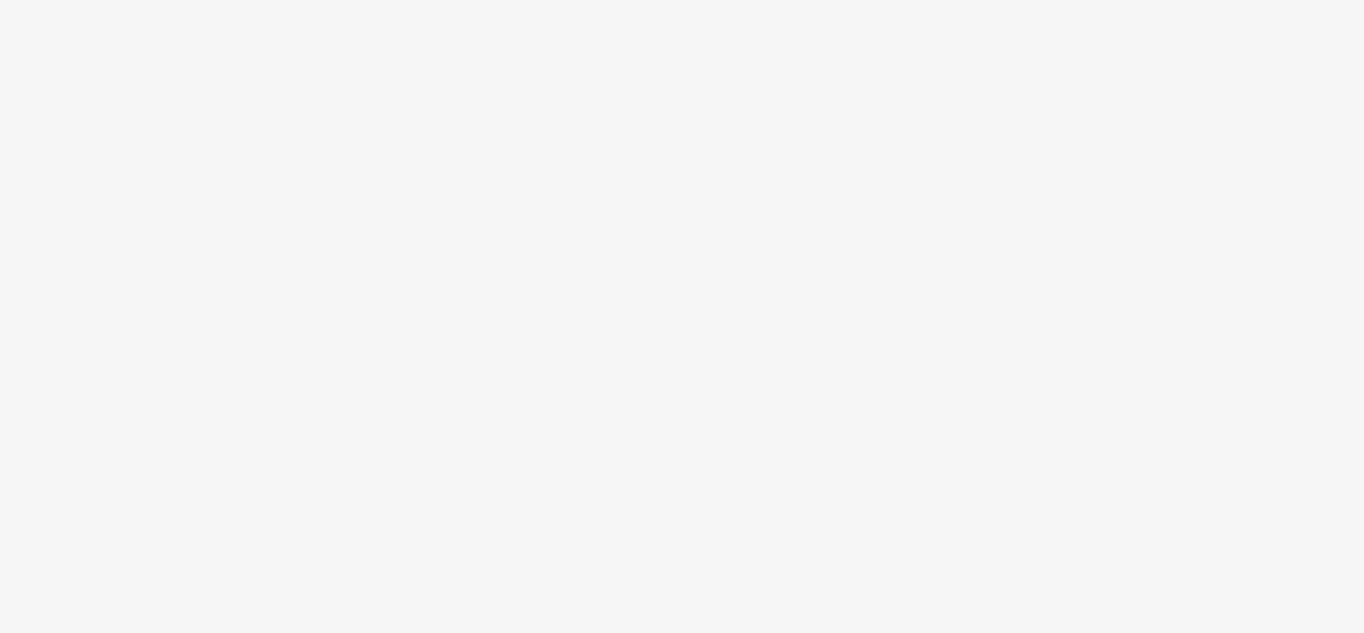 scroll, scrollTop: 0, scrollLeft: 0, axis: both 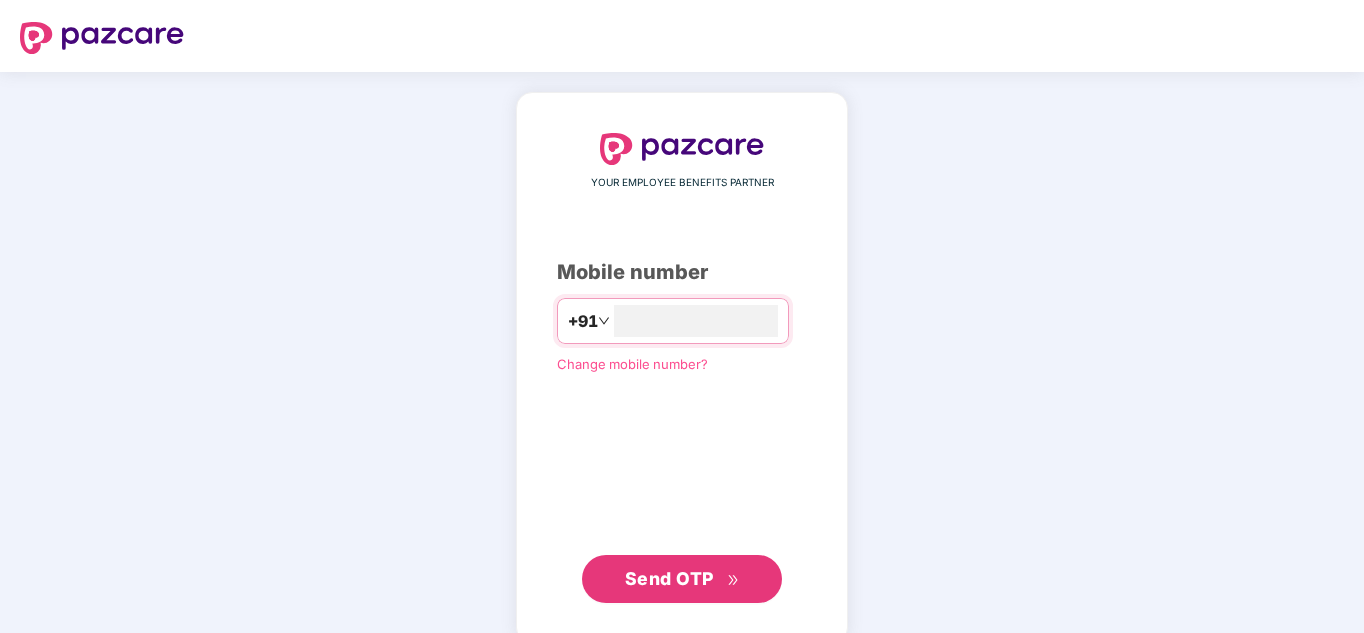 type on "**********" 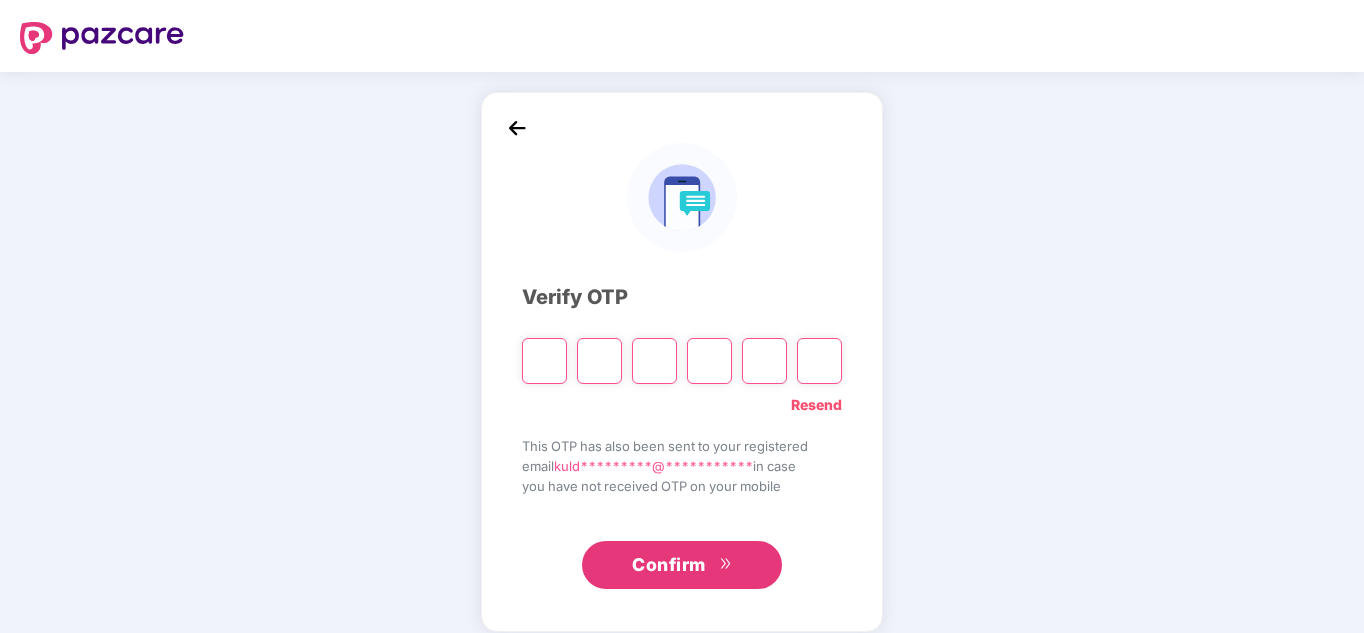 type on "*" 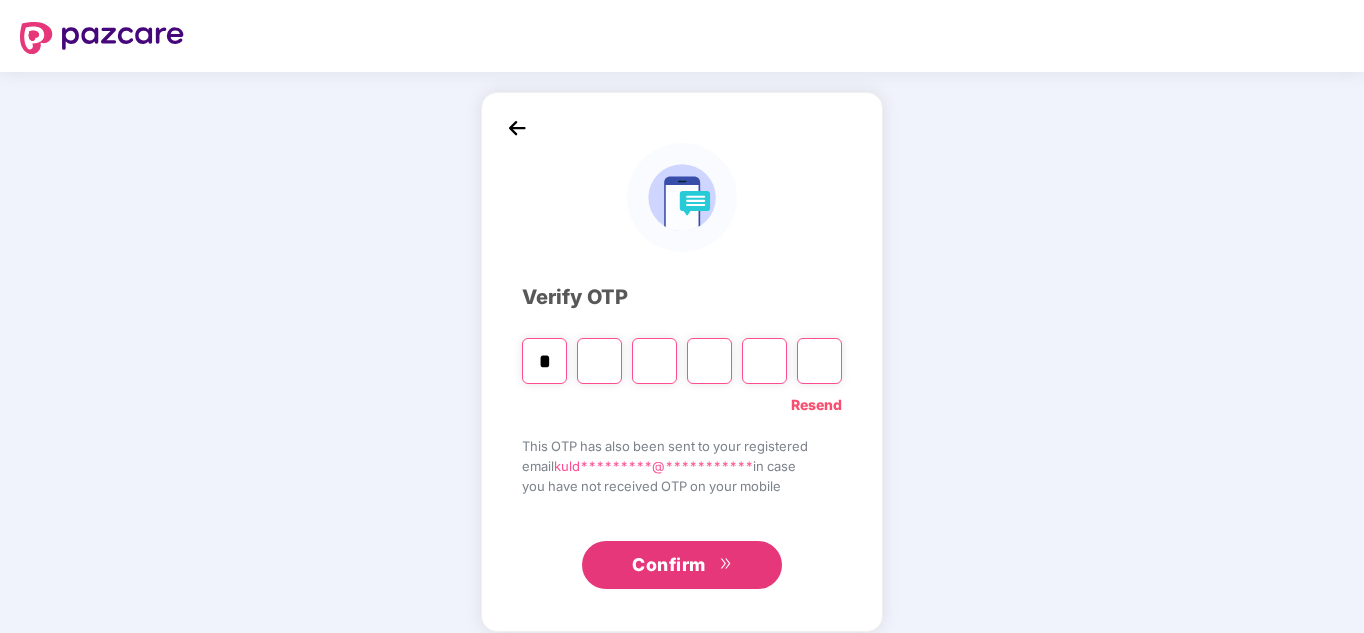 type on "*" 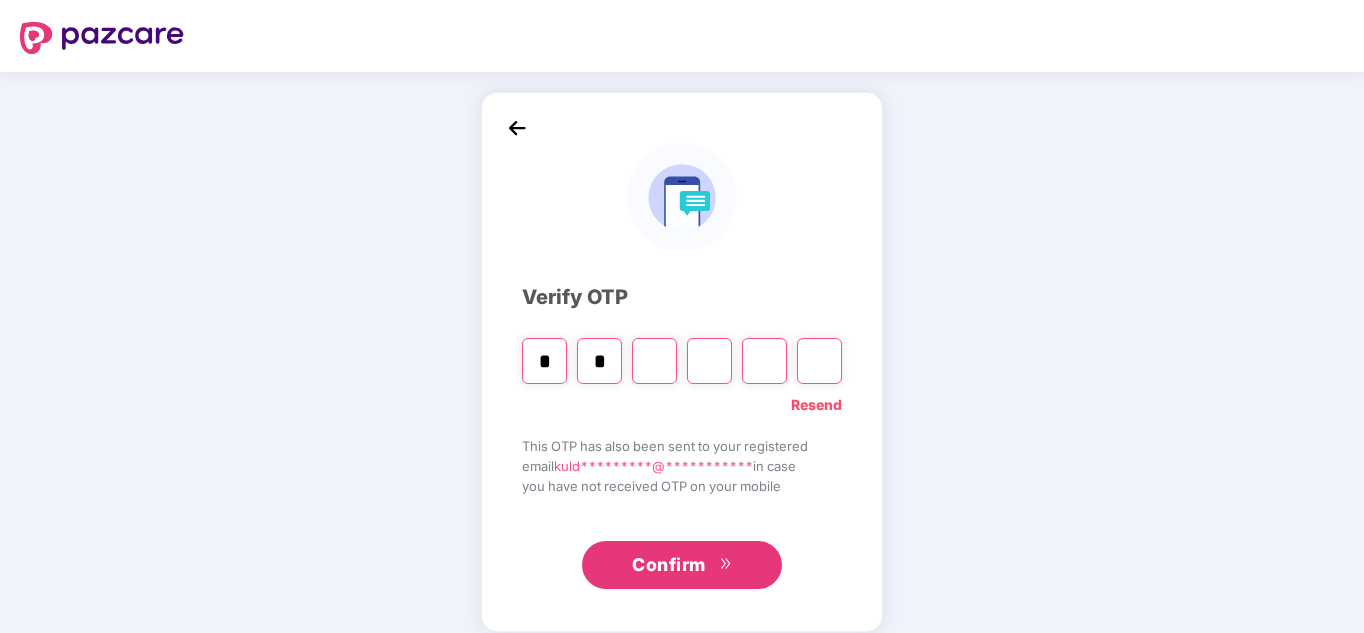 type on "*" 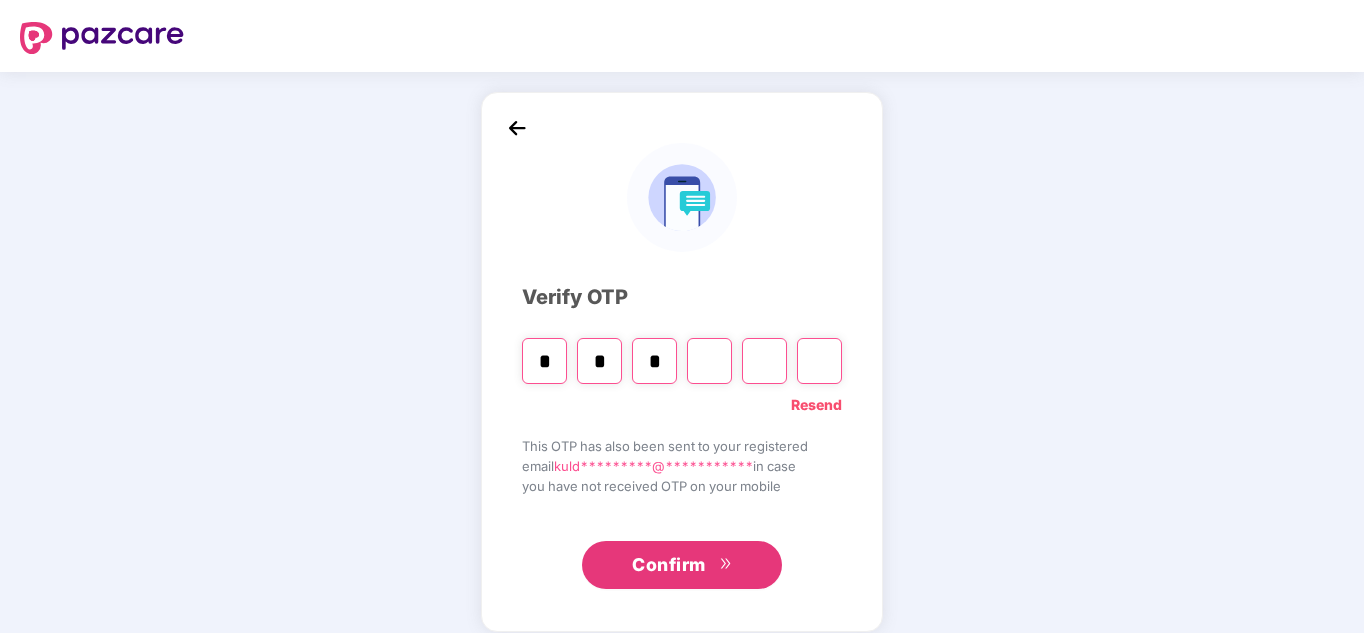 type on "*" 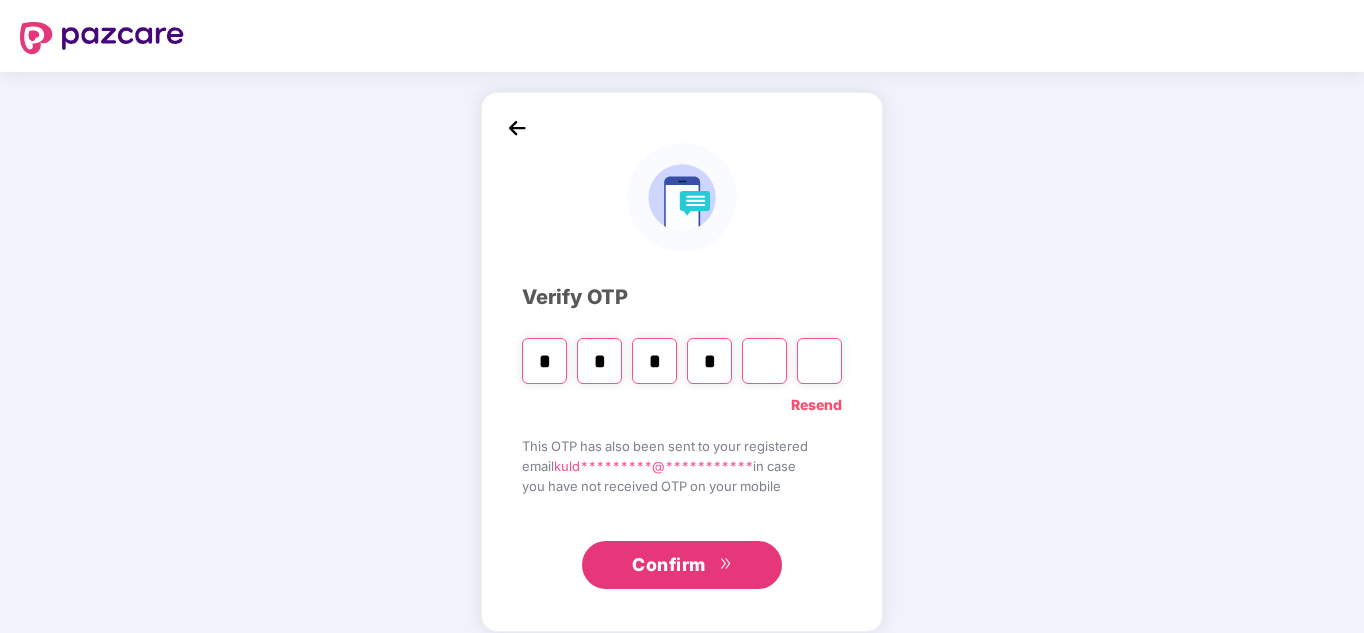type on "*" 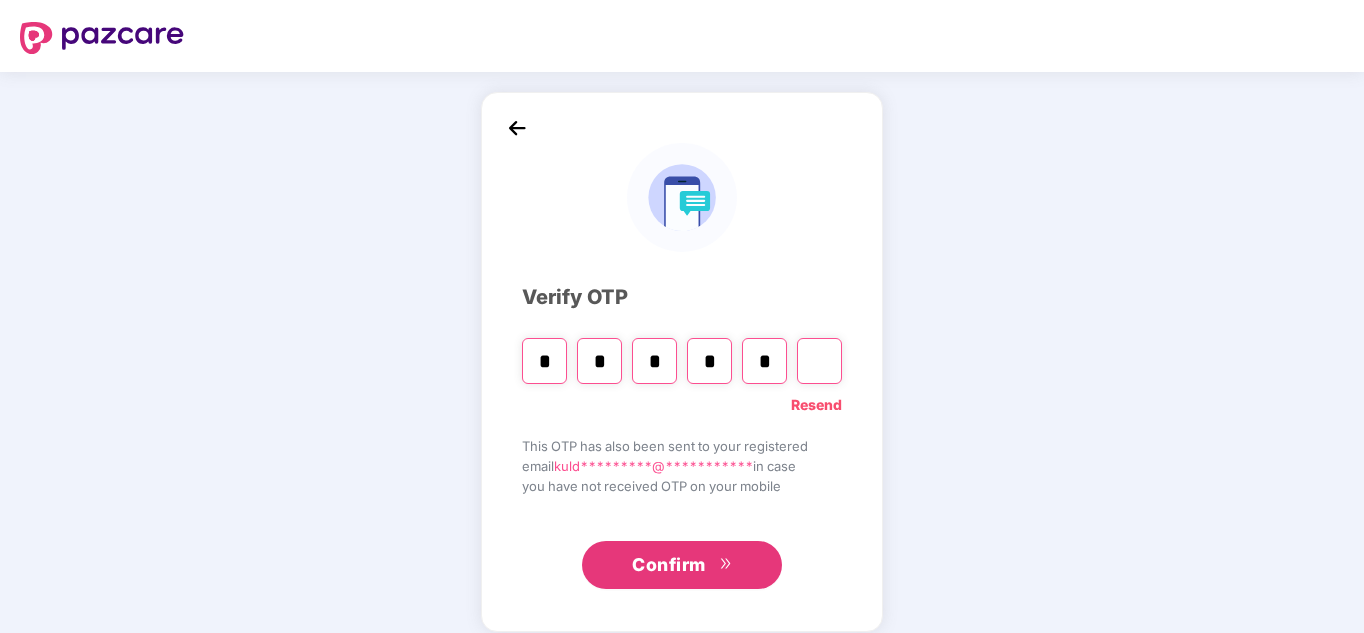 type on "*" 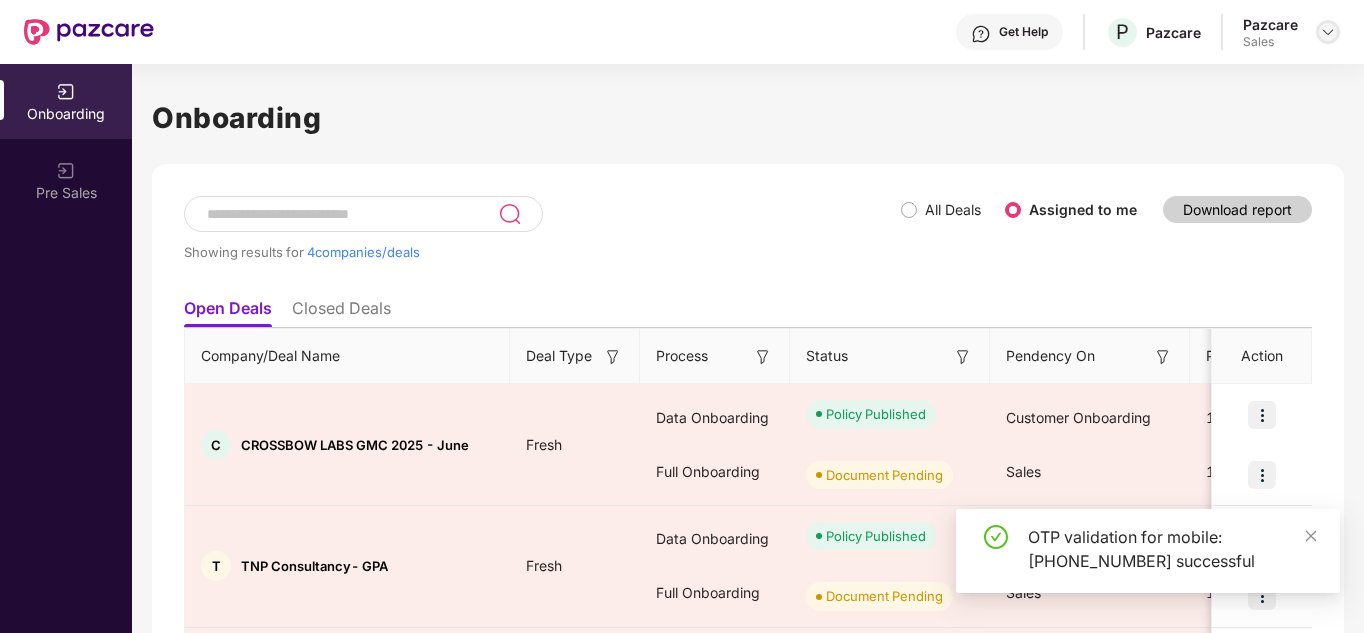 click at bounding box center (1328, 32) 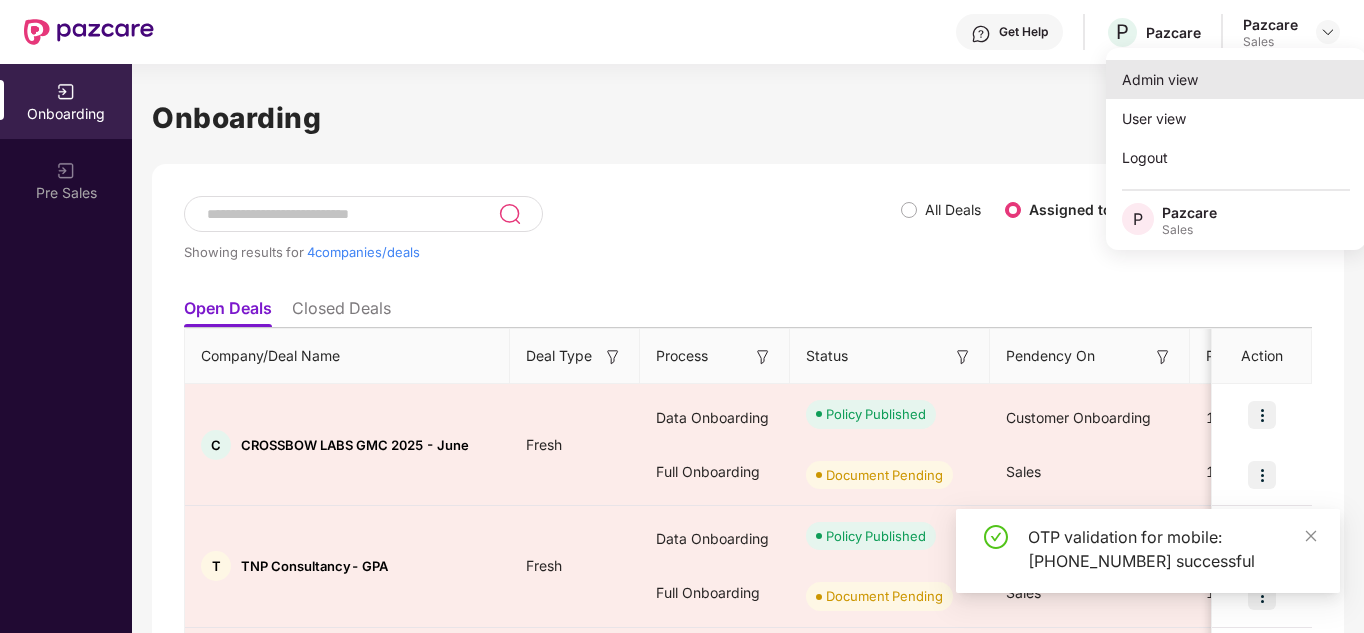 click on "Admin view" at bounding box center (1236, 79) 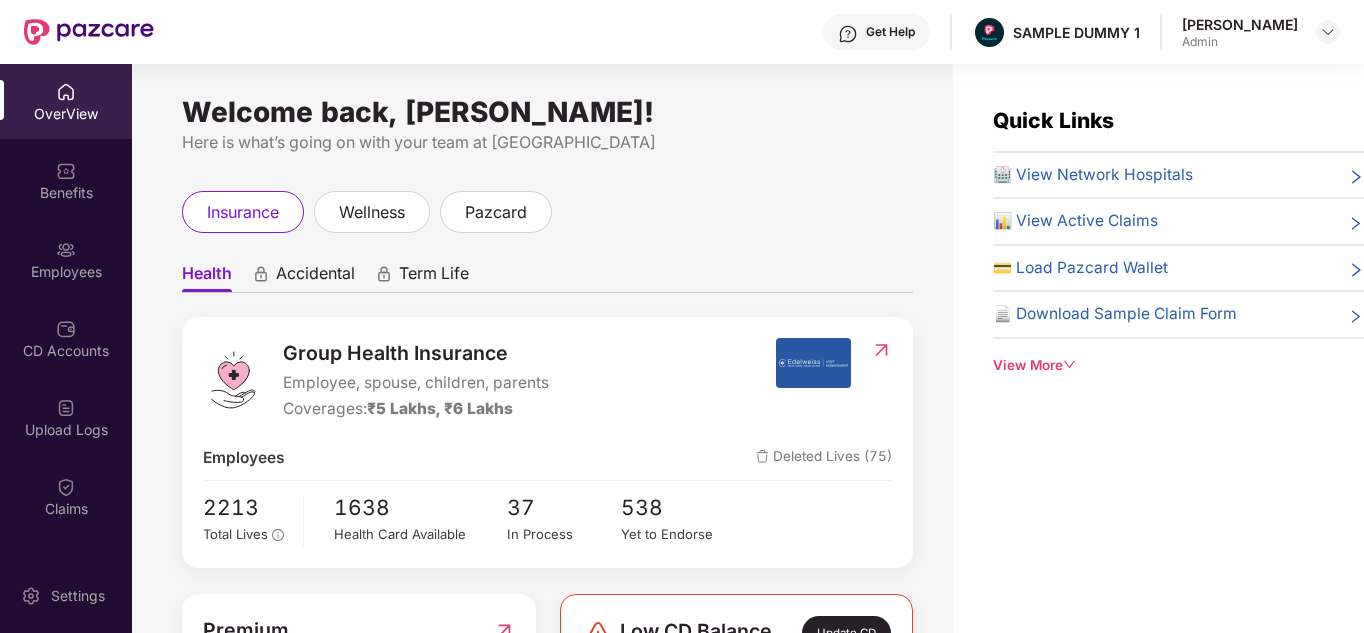 click on "Employees" at bounding box center [66, 259] 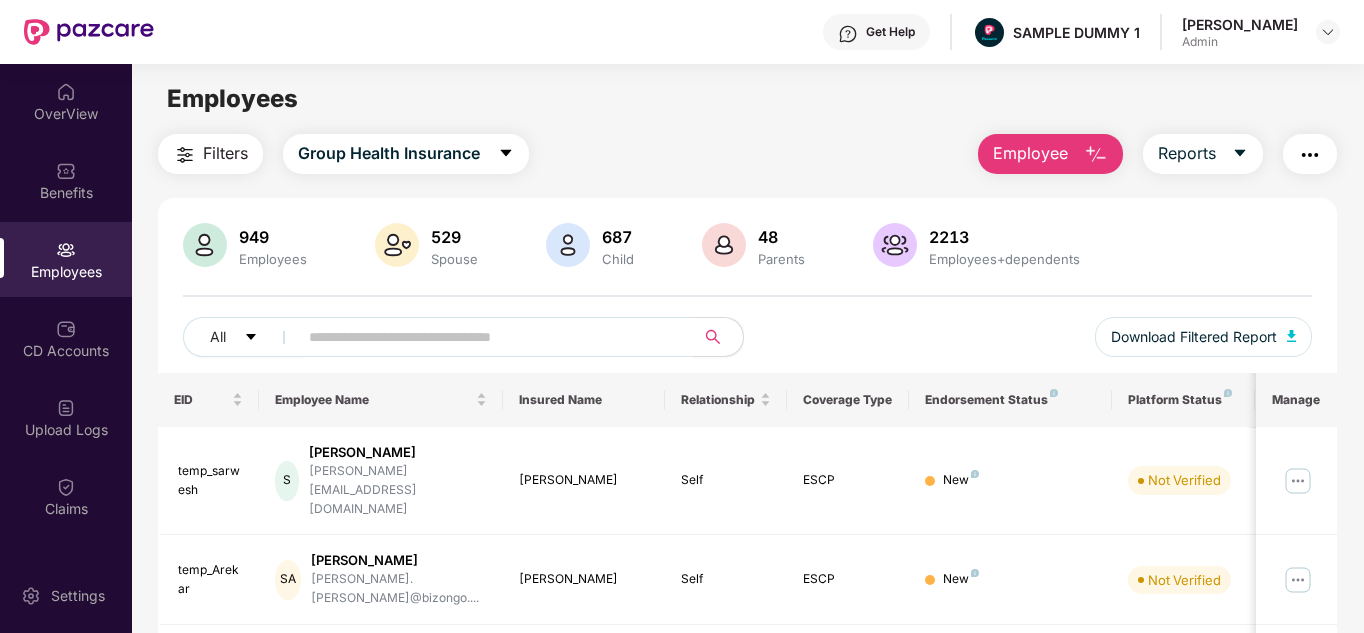 click on "Employee" at bounding box center (1030, 153) 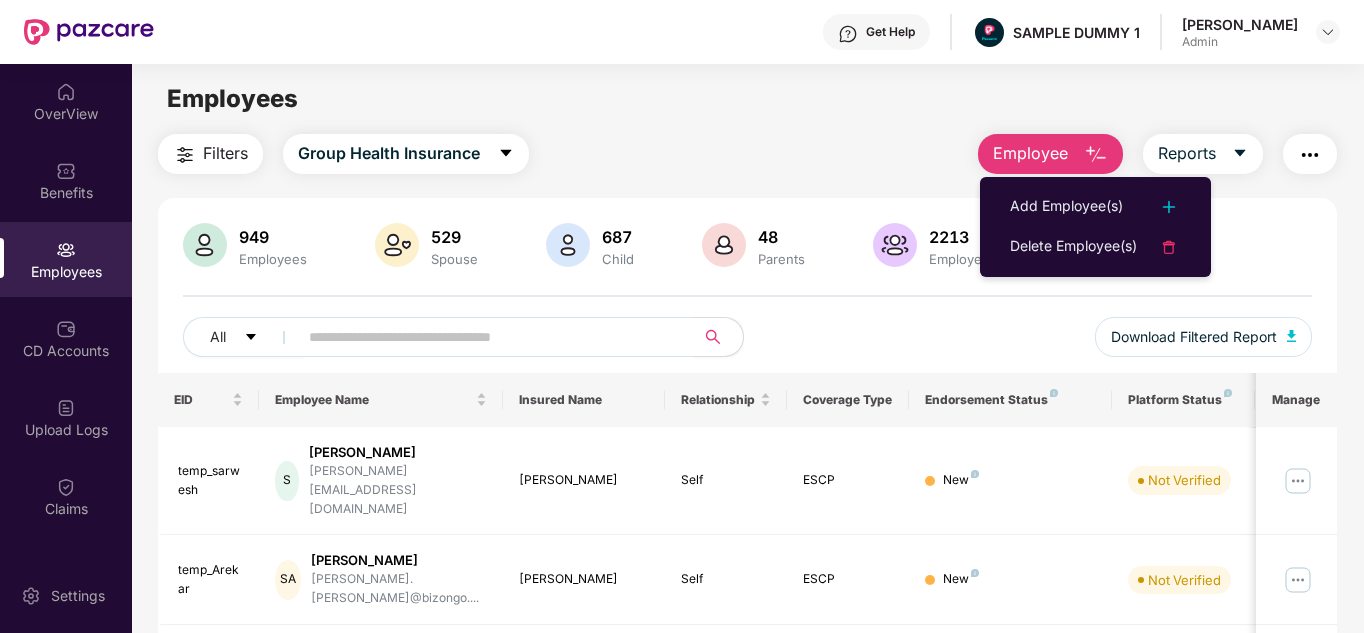 click on "Filters Group Health Insurance Employee  Reports" at bounding box center (748, 154) 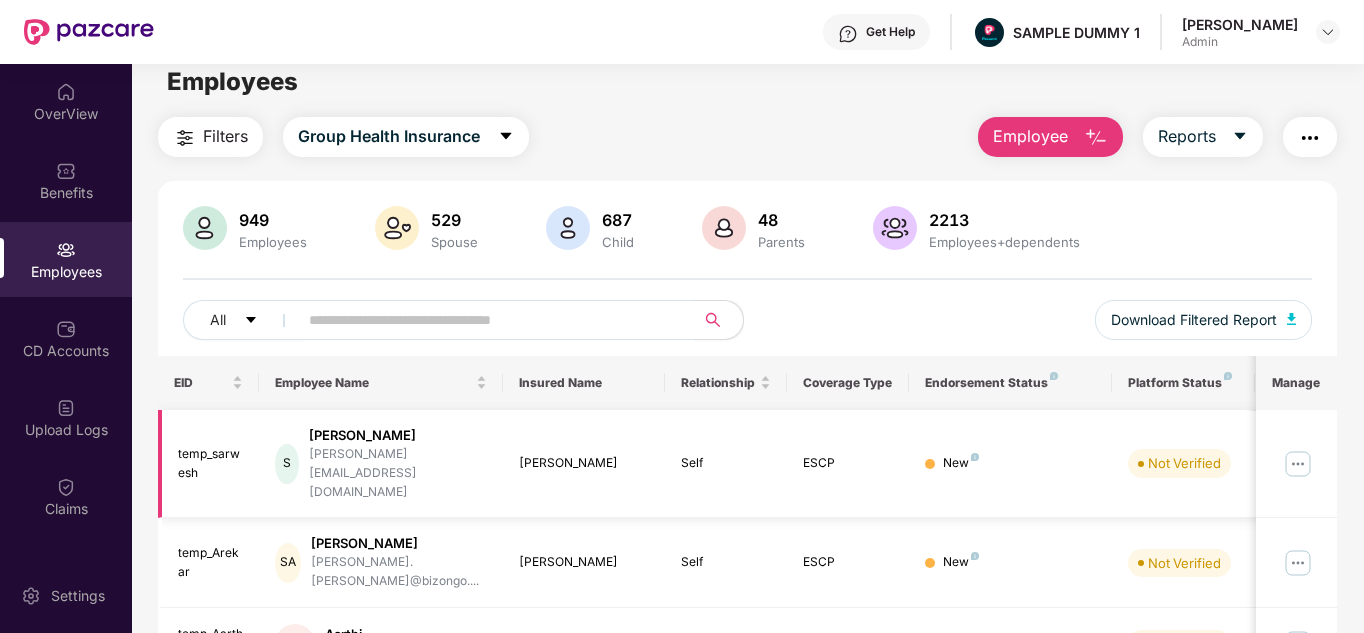 scroll, scrollTop: 18, scrollLeft: 0, axis: vertical 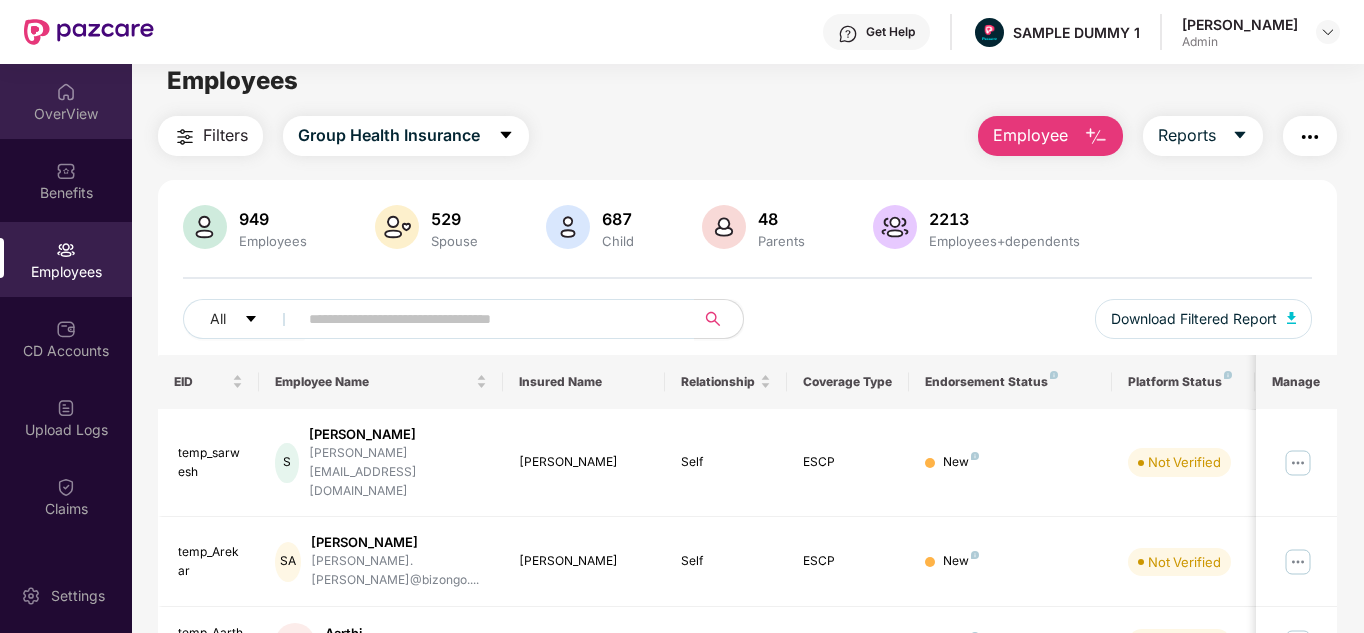 click on "OverView" at bounding box center (66, 101) 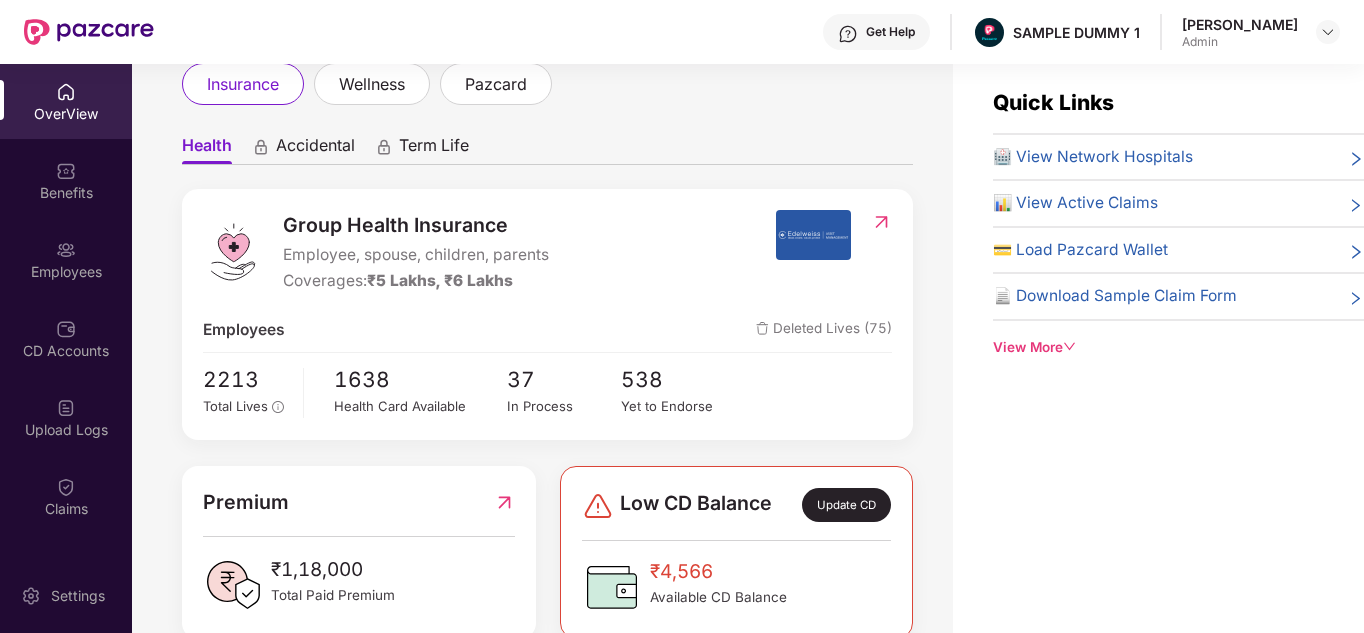 scroll, scrollTop: 117, scrollLeft: 0, axis: vertical 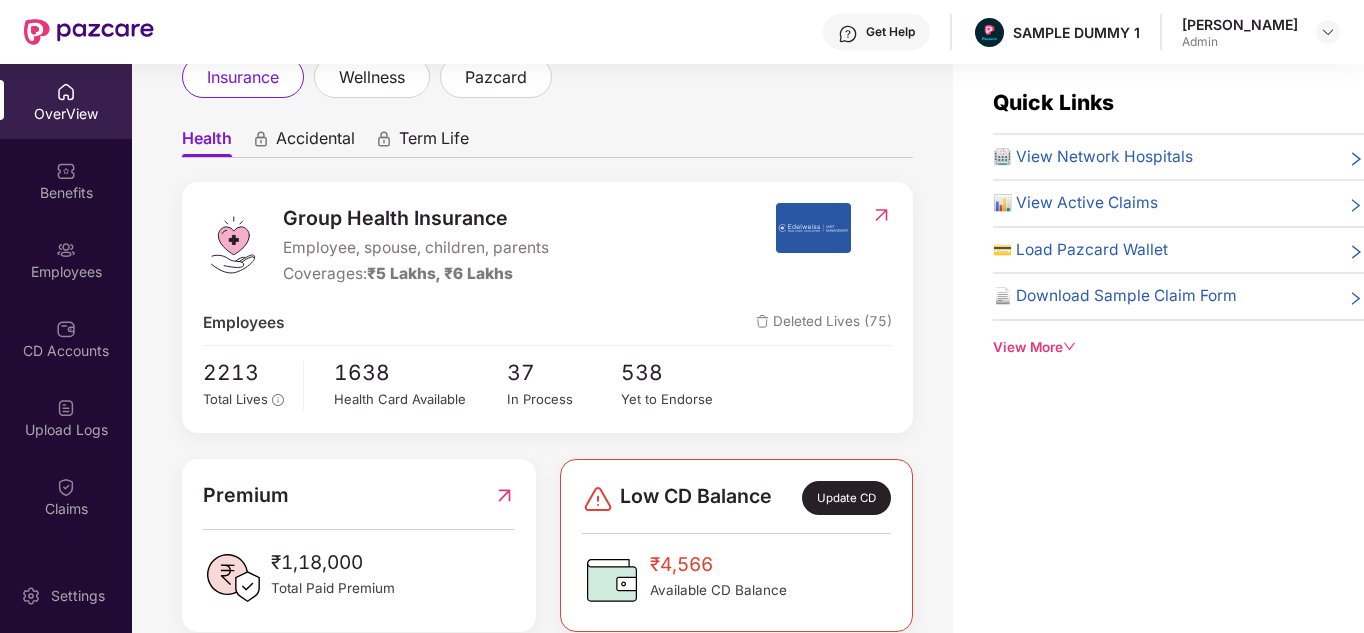 click on "Get Help" at bounding box center [876, 32] 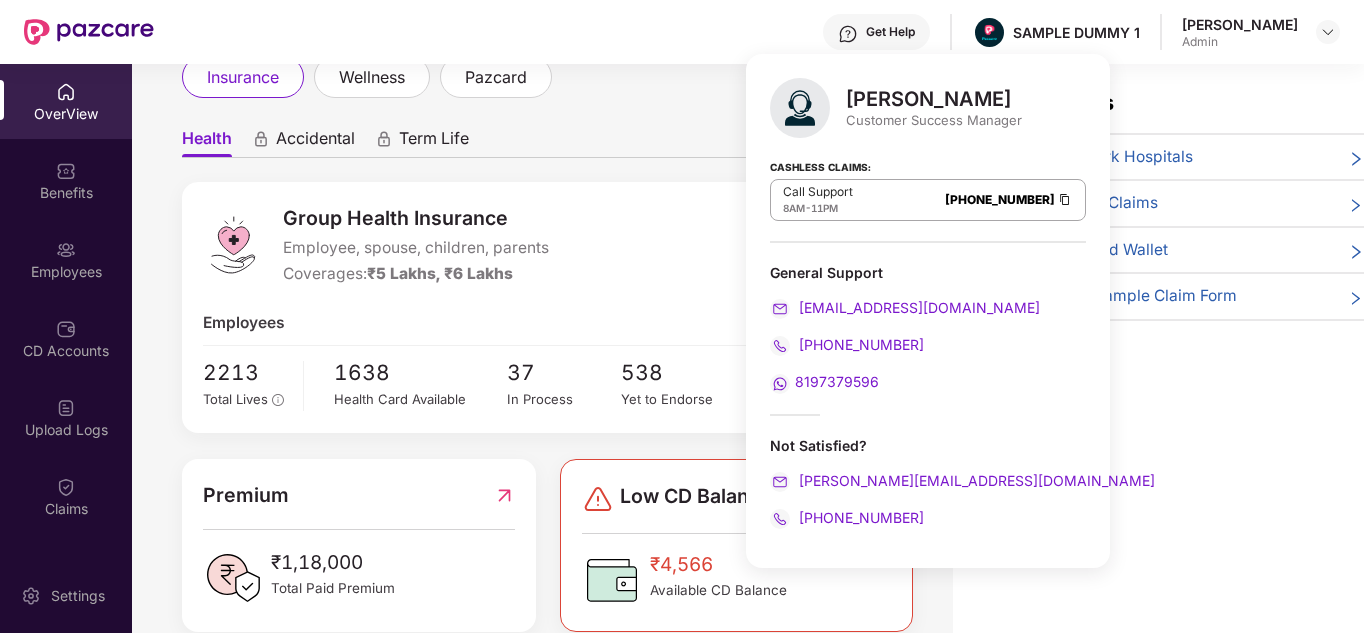 click on "Mihir Singh Customer Success Manager Cashless Claims: Call Support 8AM - 11PM 080-3783-5420 General Support   support@pazcare.com   080-3783-4753 8197379596 Not Satisfied?   mihir+onb@pazcare.com   +916666878580" at bounding box center (928, 311) 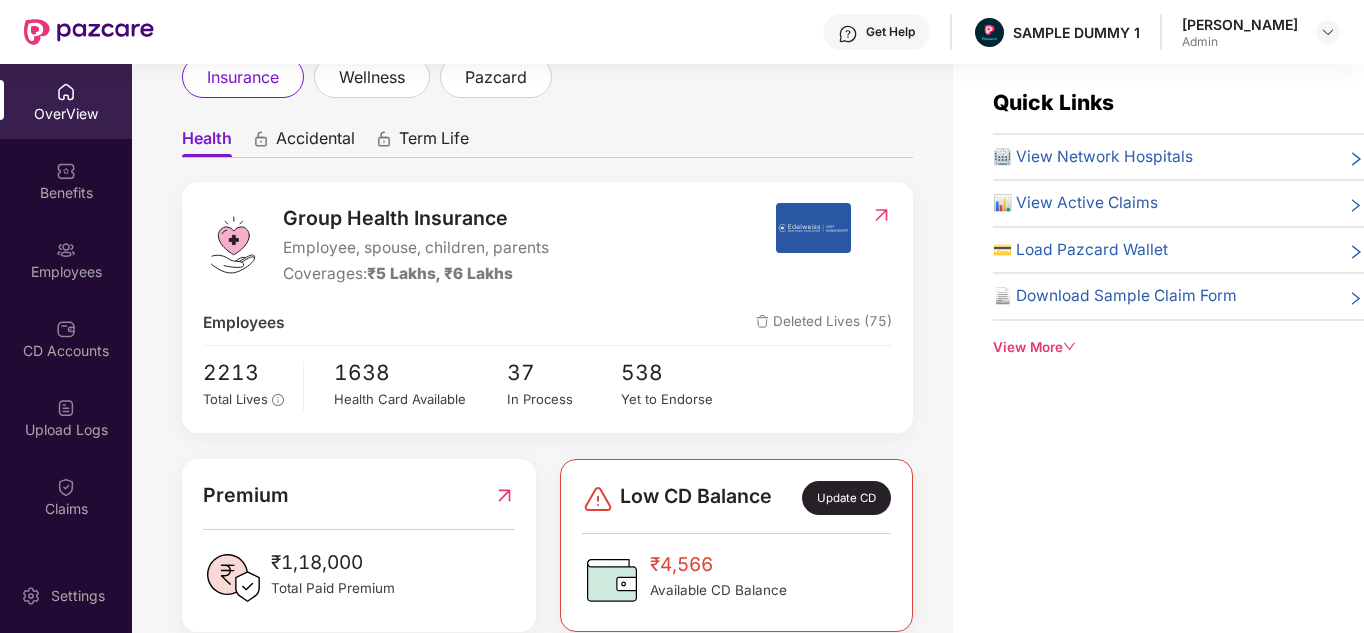 click on "Health   Accidental   Term Life" at bounding box center (547, 138) 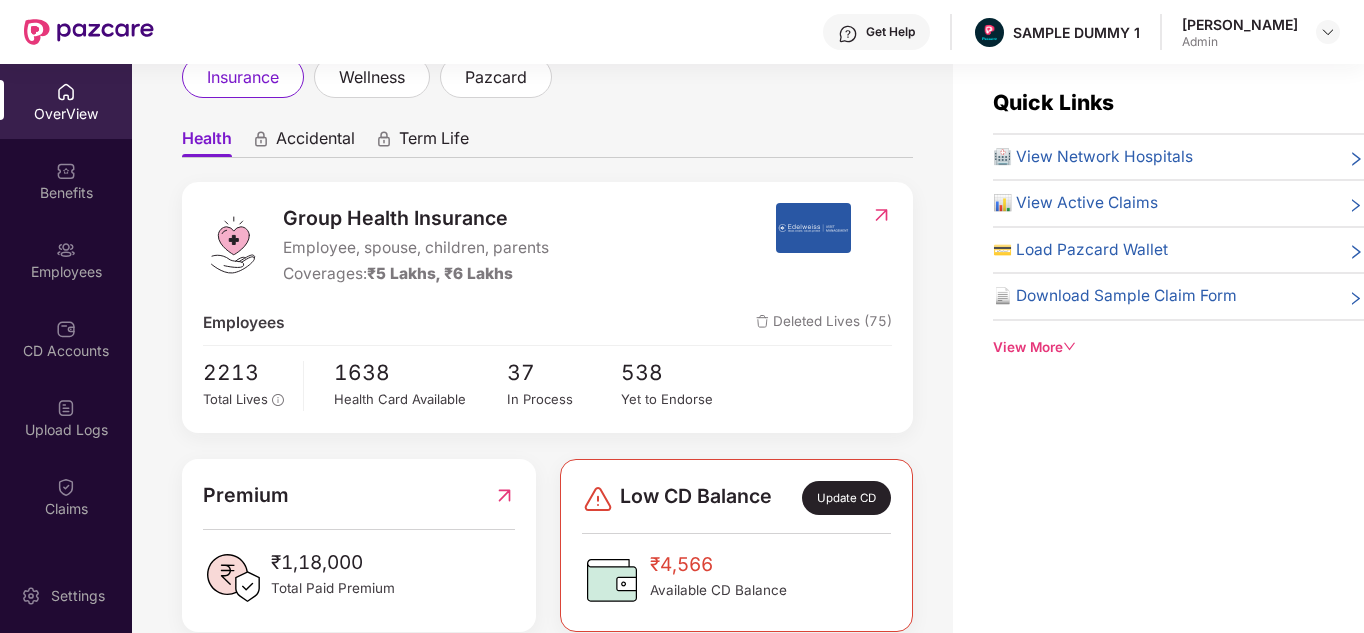 click on "Health   Accidental   Term Life" at bounding box center [547, 138] 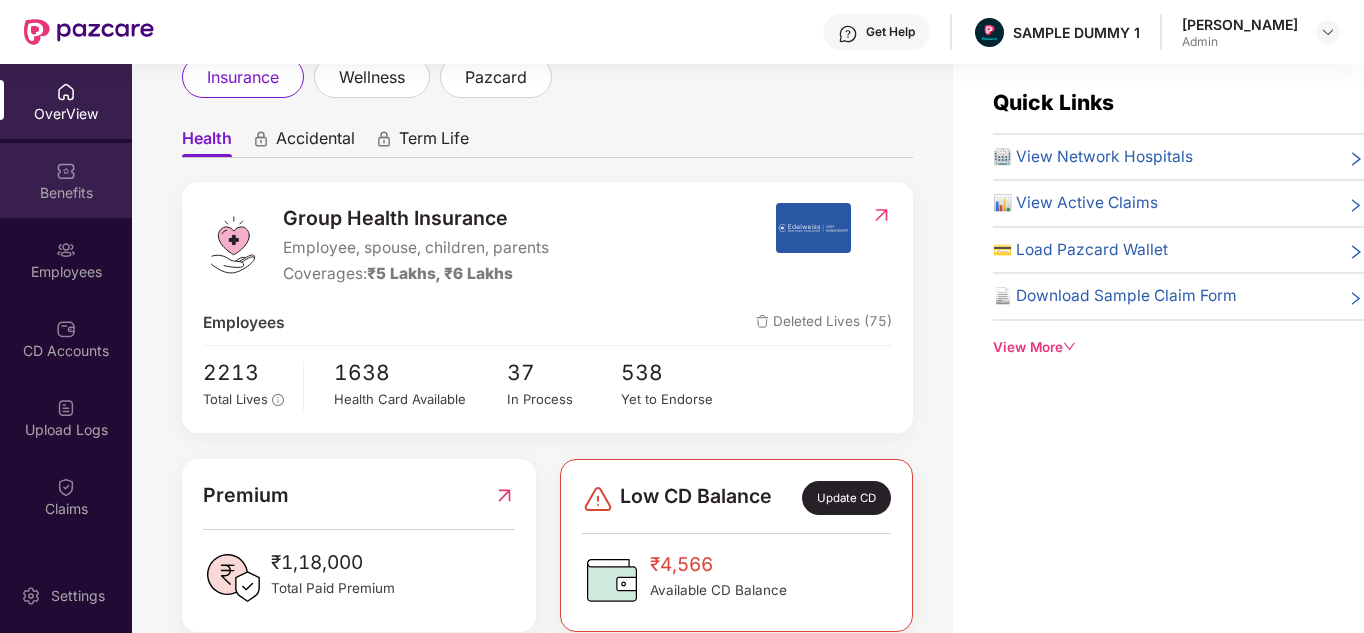 click on "Benefits" at bounding box center (66, 180) 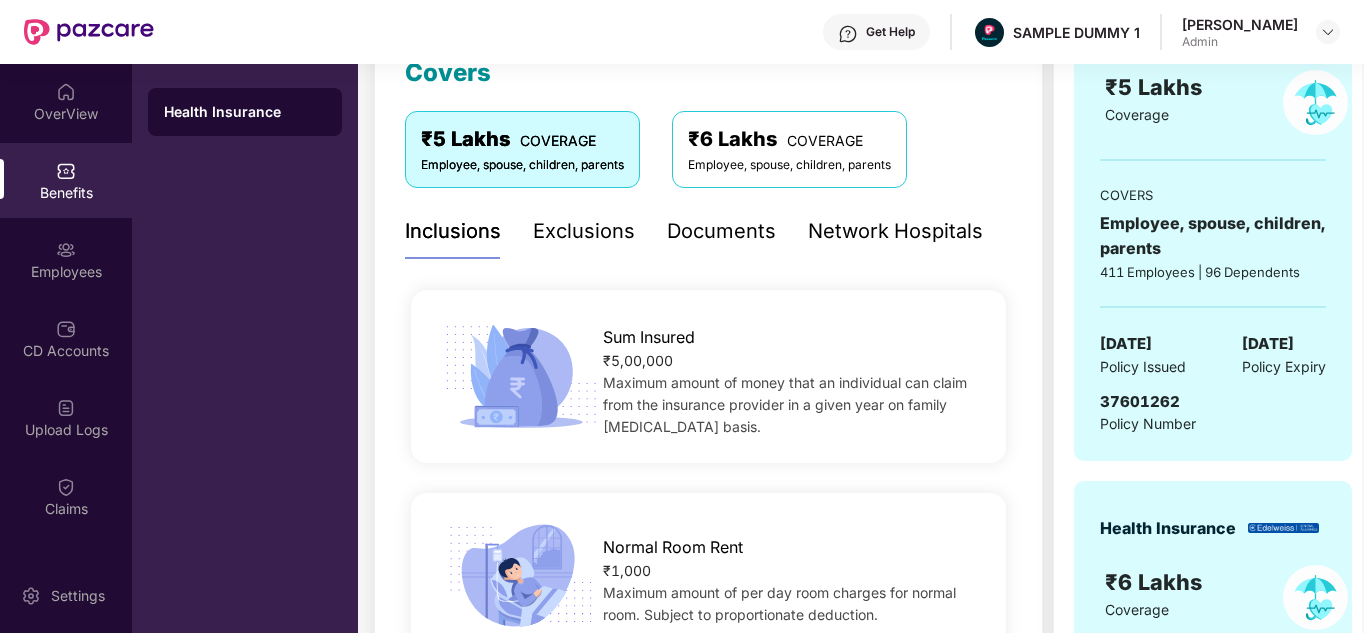 scroll, scrollTop: 312, scrollLeft: 0, axis: vertical 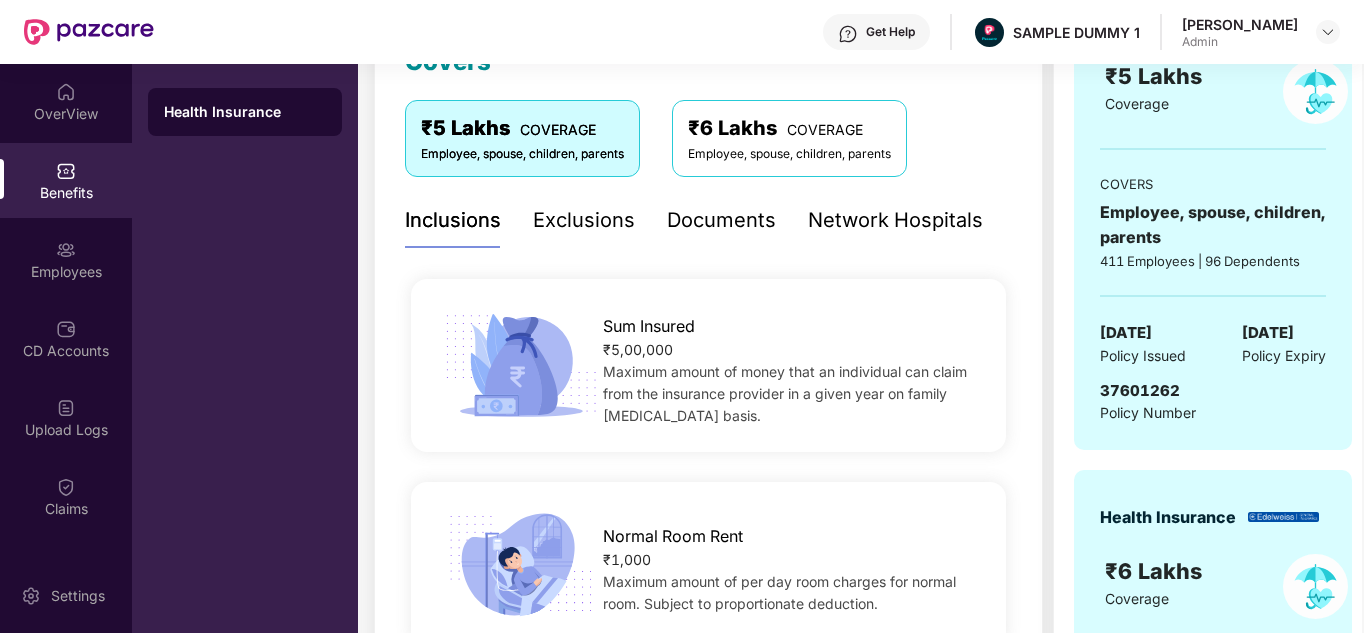 click on "Documents" at bounding box center [721, 220] 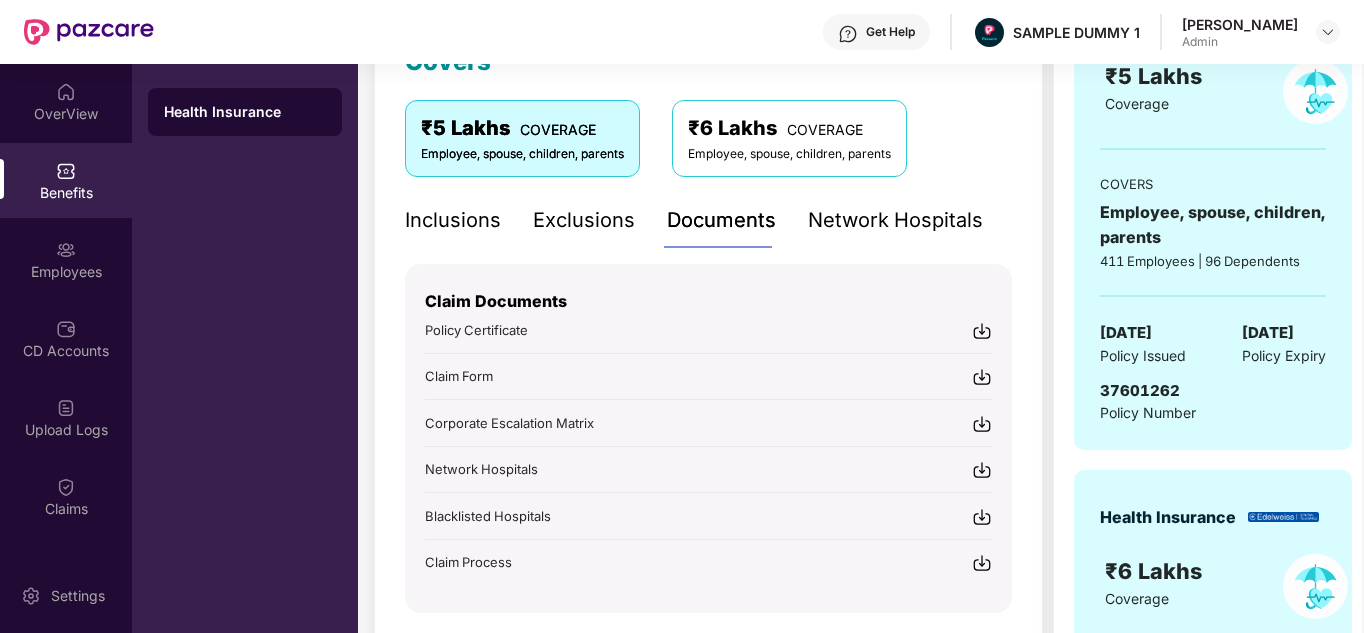 click on "Network Hospitals" at bounding box center (895, 220) 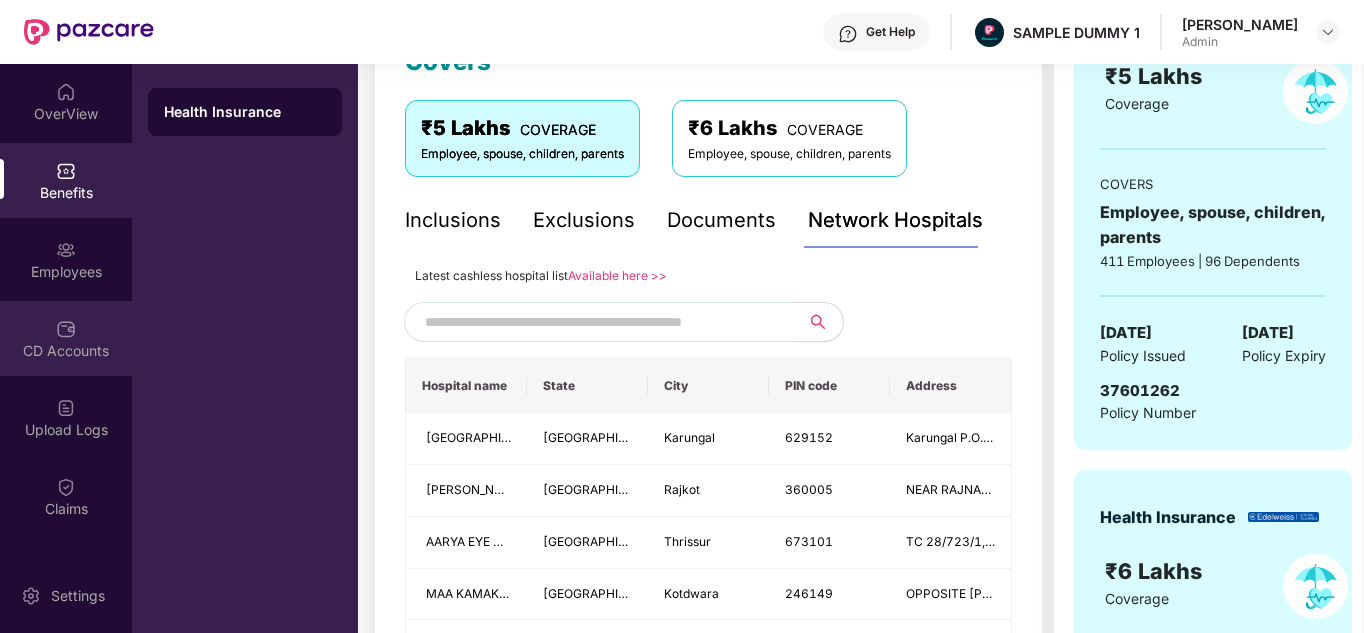 click on "CD Accounts" at bounding box center (66, 351) 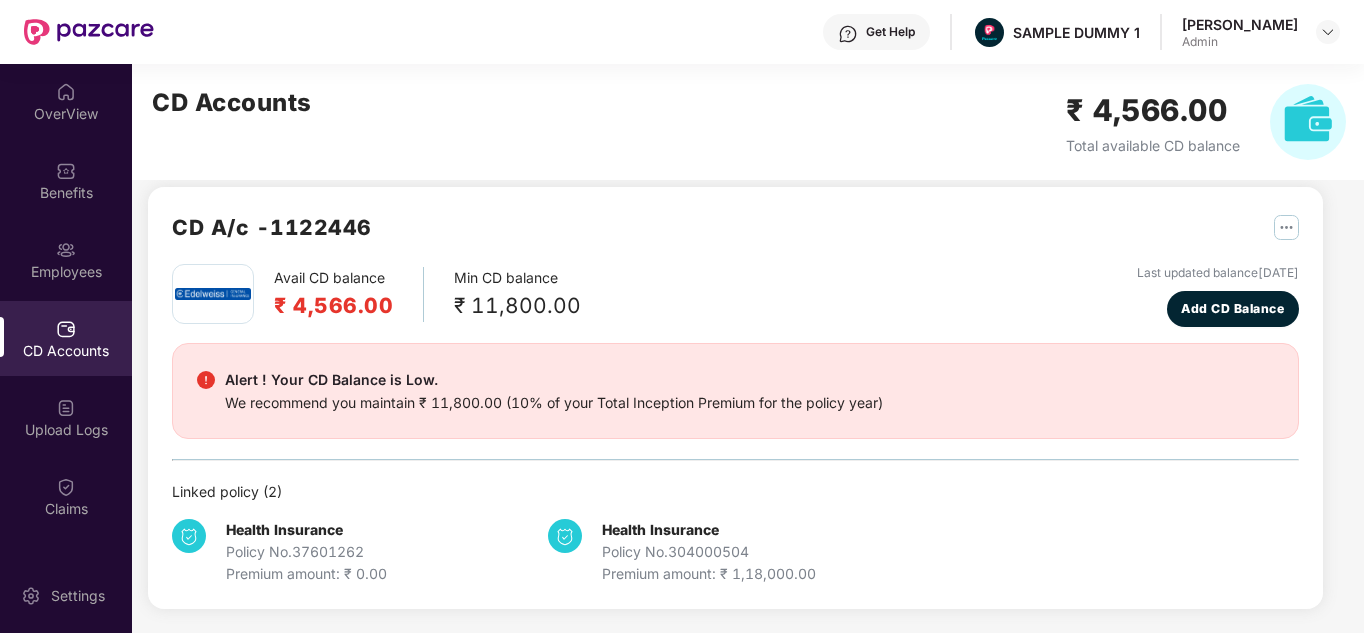 scroll, scrollTop: 17, scrollLeft: 0, axis: vertical 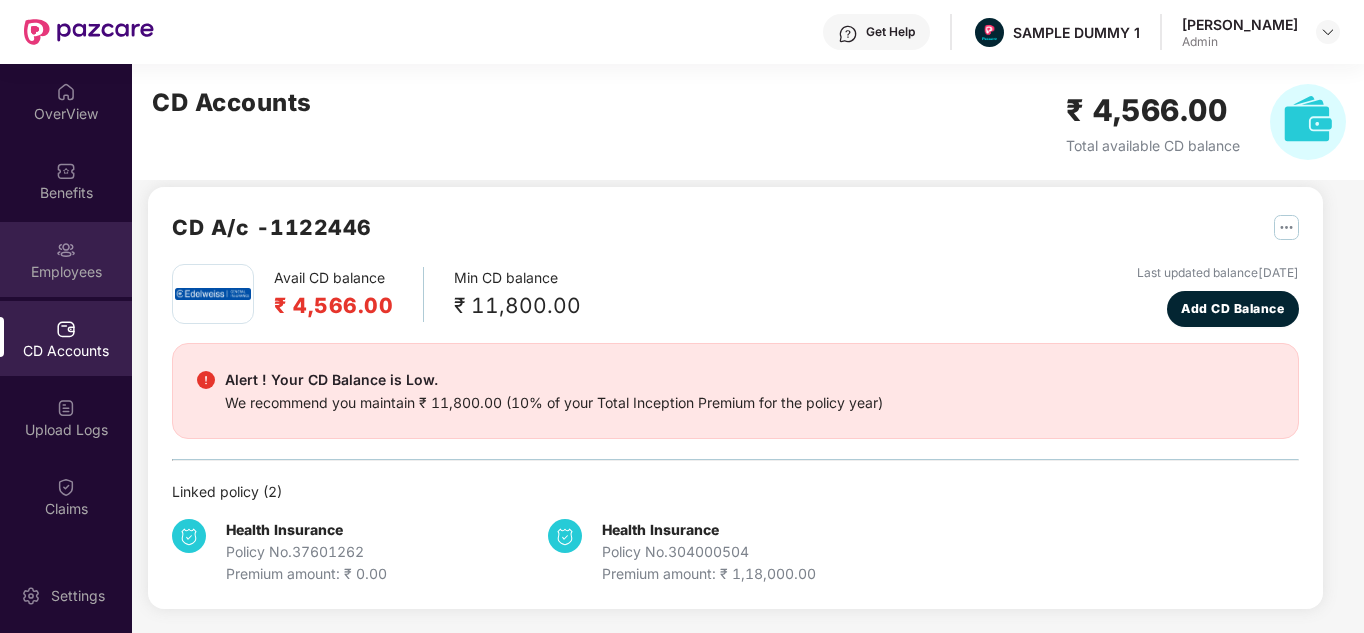 click at bounding box center [66, 250] 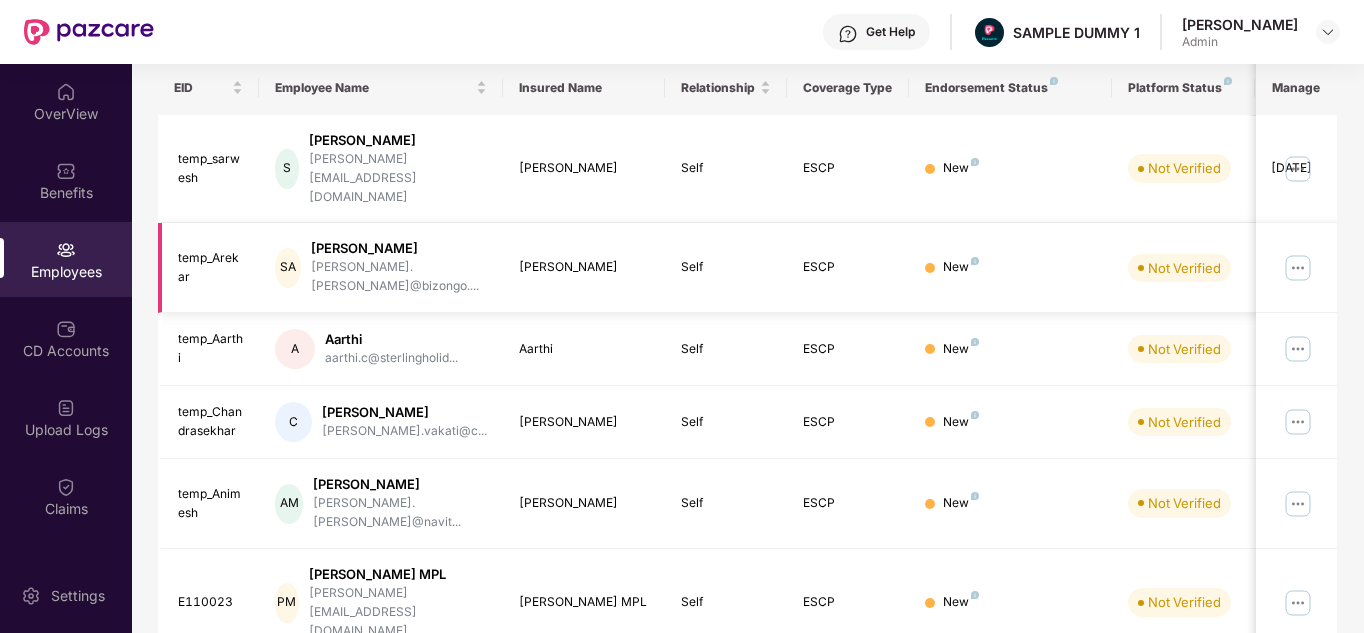 scroll, scrollTop: 0, scrollLeft: 0, axis: both 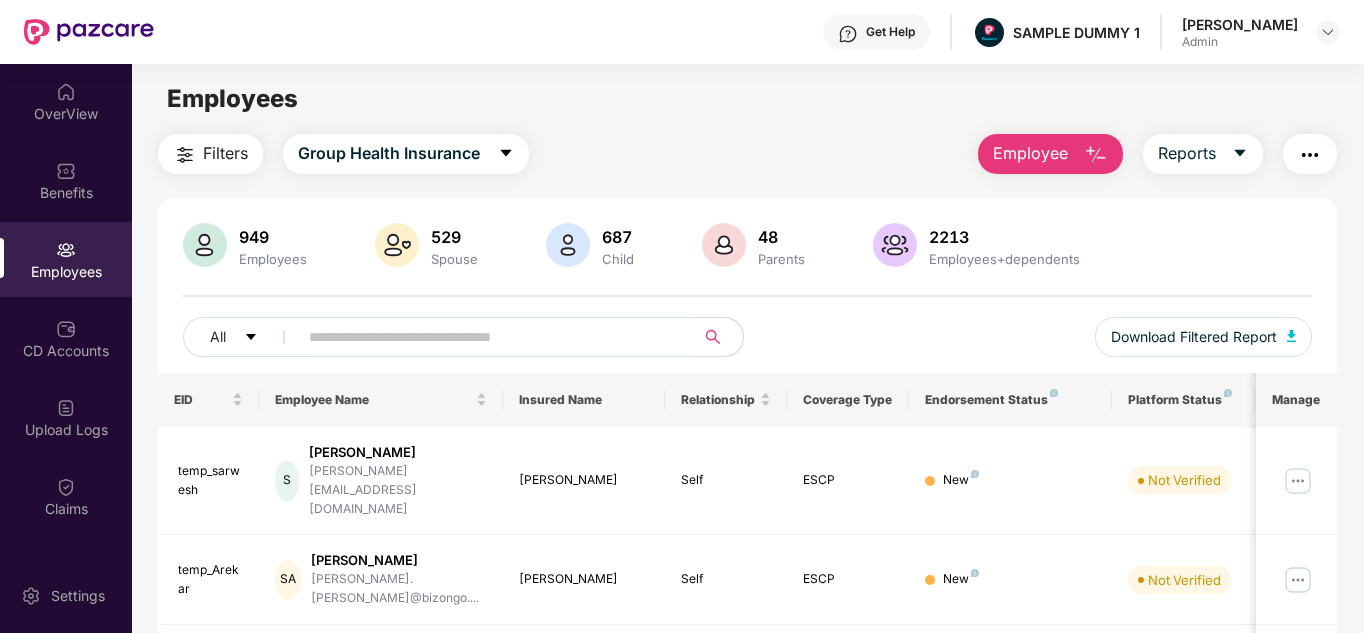 click at bounding box center (1310, 155) 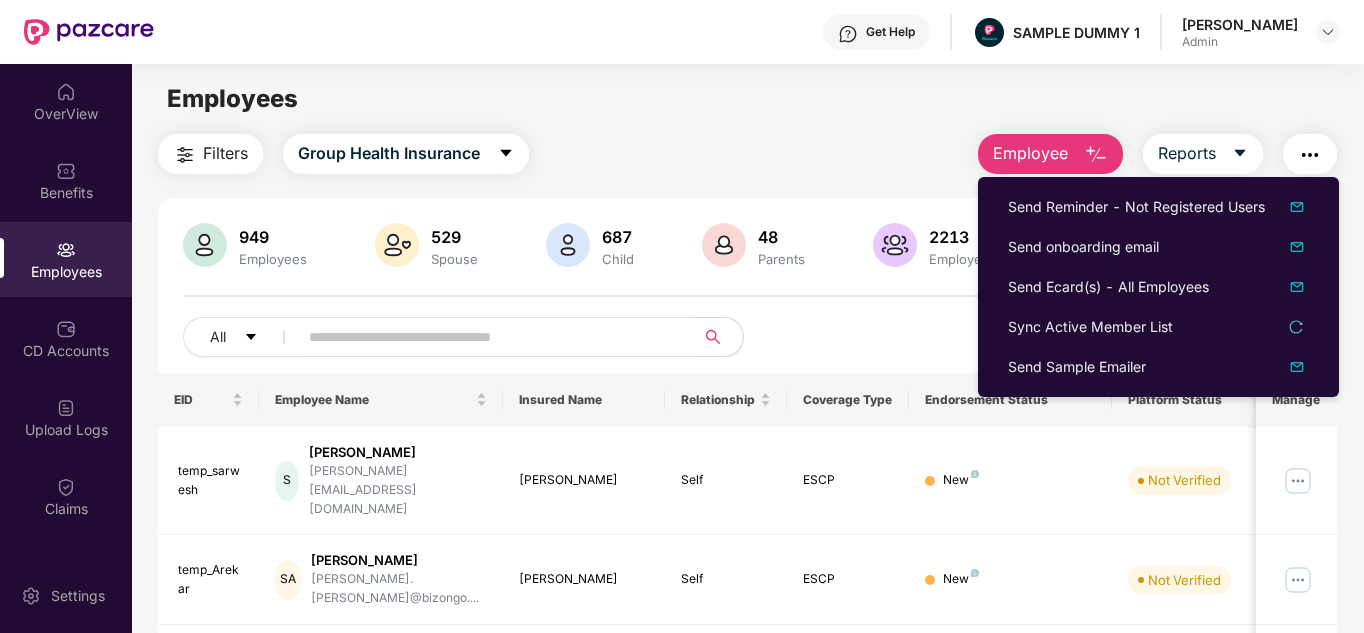 click on "Filters Group Health Insurance Employee  Reports" at bounding box center [748, 154] 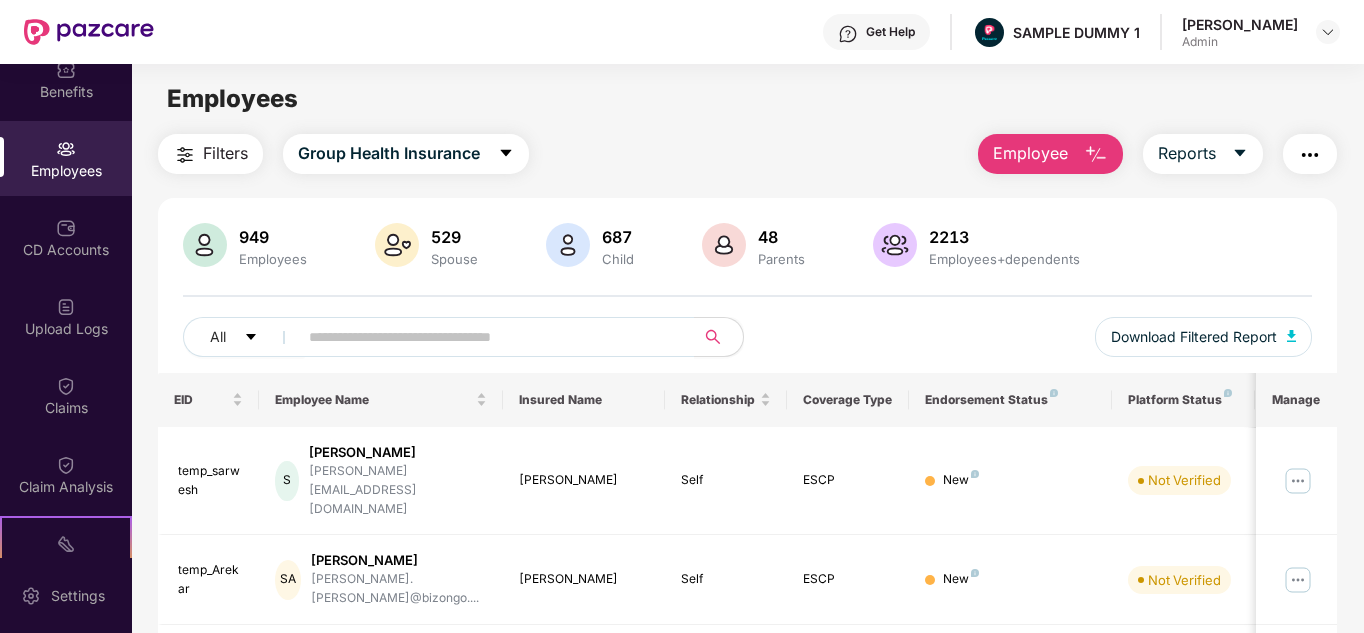 scroll, scrollTop: 102, scrollLeft: 0, axis: vertical 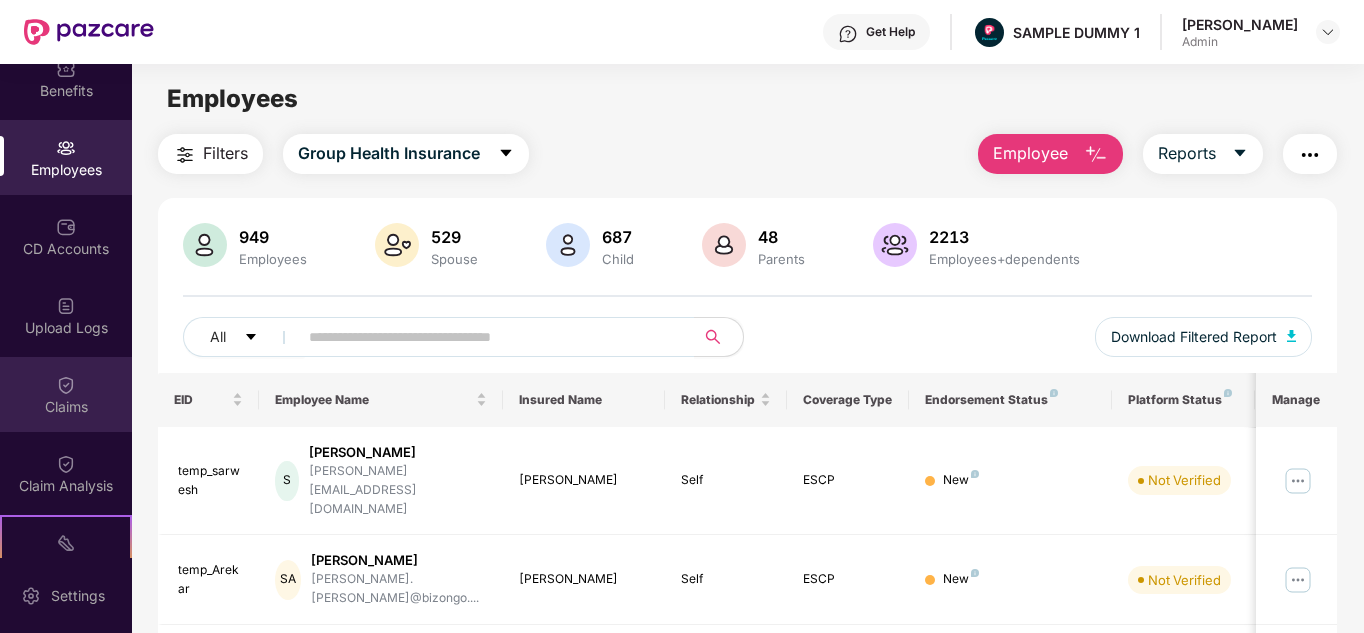 click at bounding box center (66, 385) 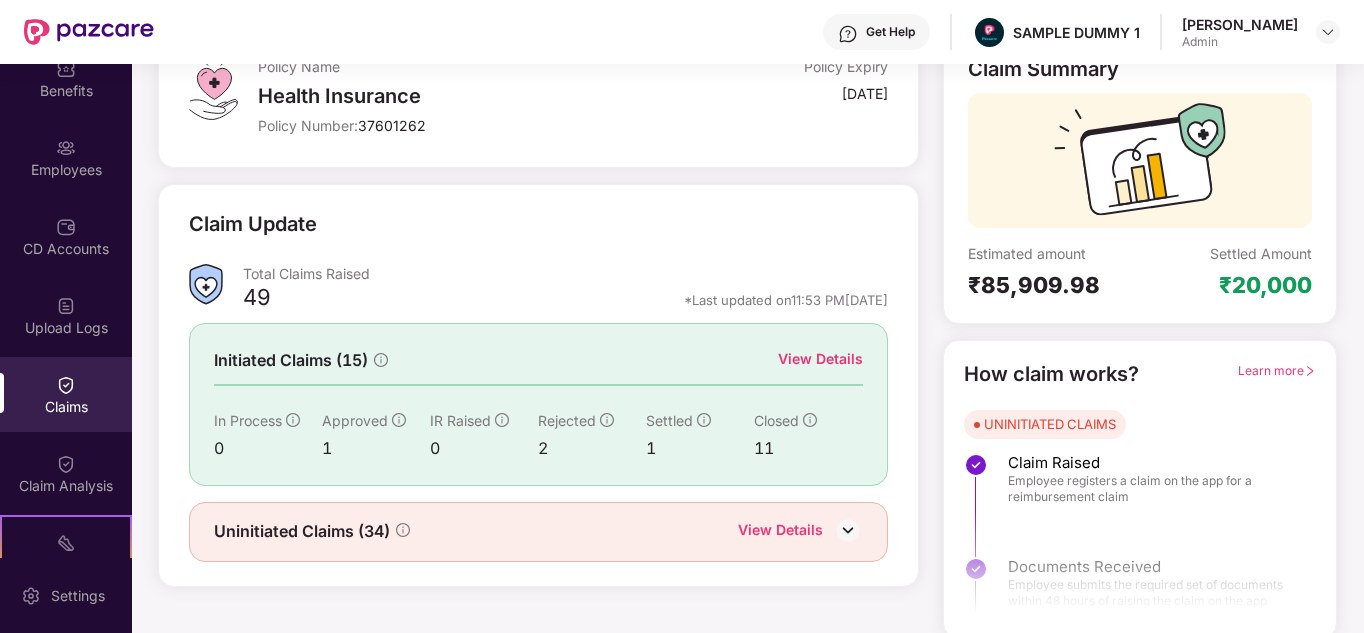 scroll, scrollTop: 150, scrollLeft: 0, axis: vertical 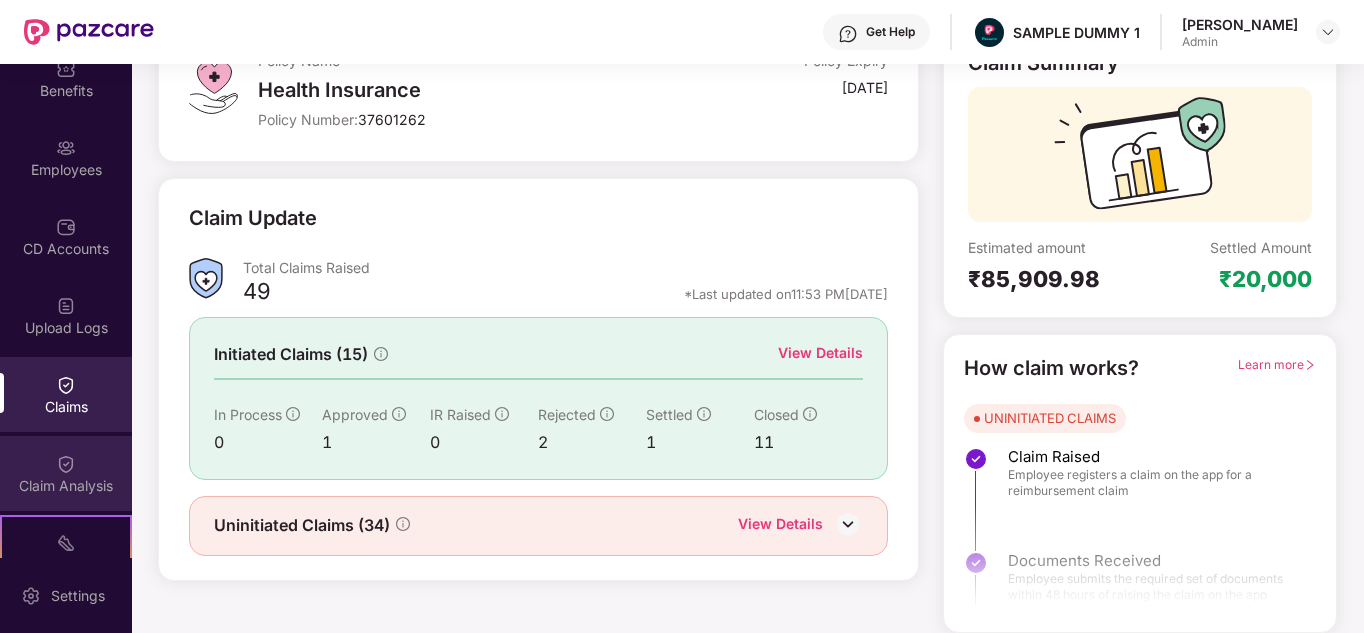 click on "Claim Analysis" at bounding box center [66, 473] 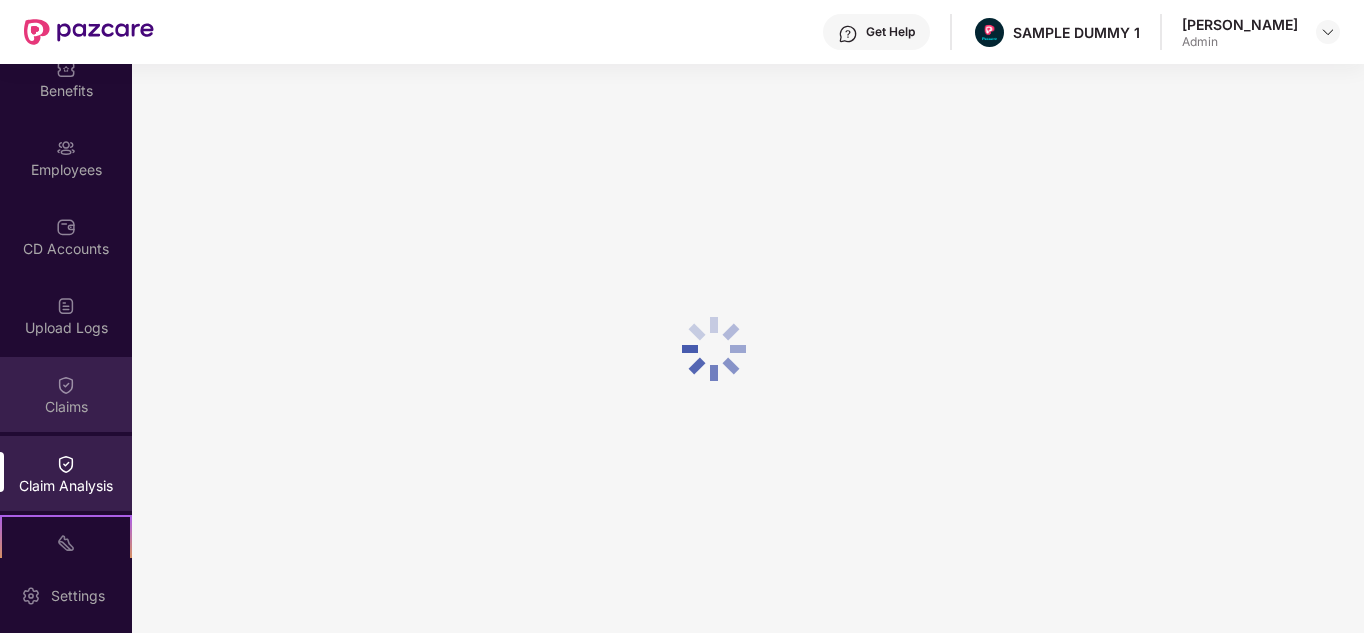 click on "Claims" at bounding box center (66, 394) 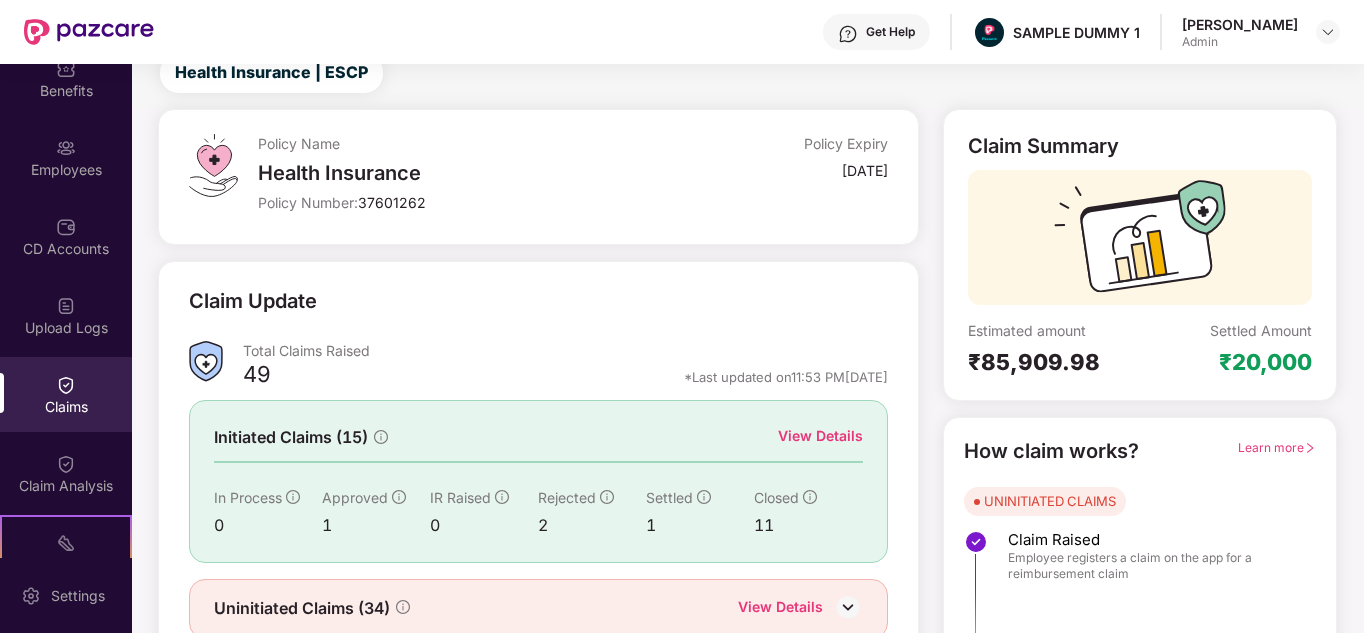 scroll, scrollTop: 68, scrollLeft: 0, axis: vertical 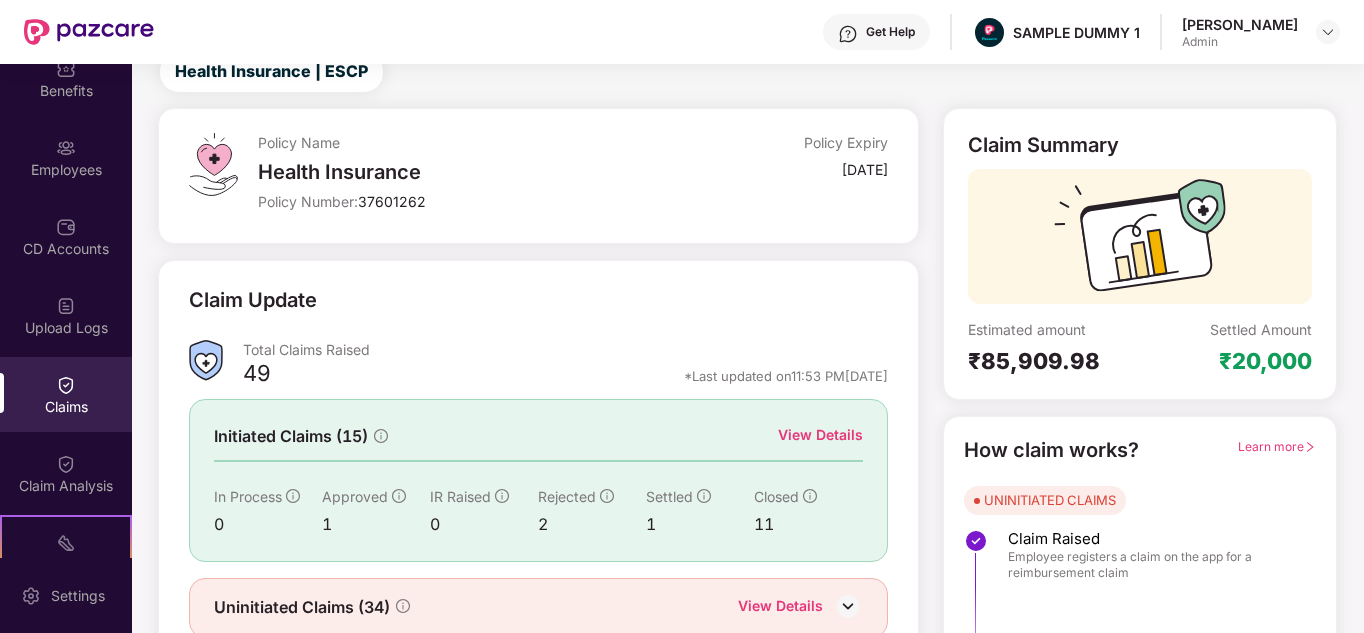 click on "View Details" at bounding box center (820, 435) 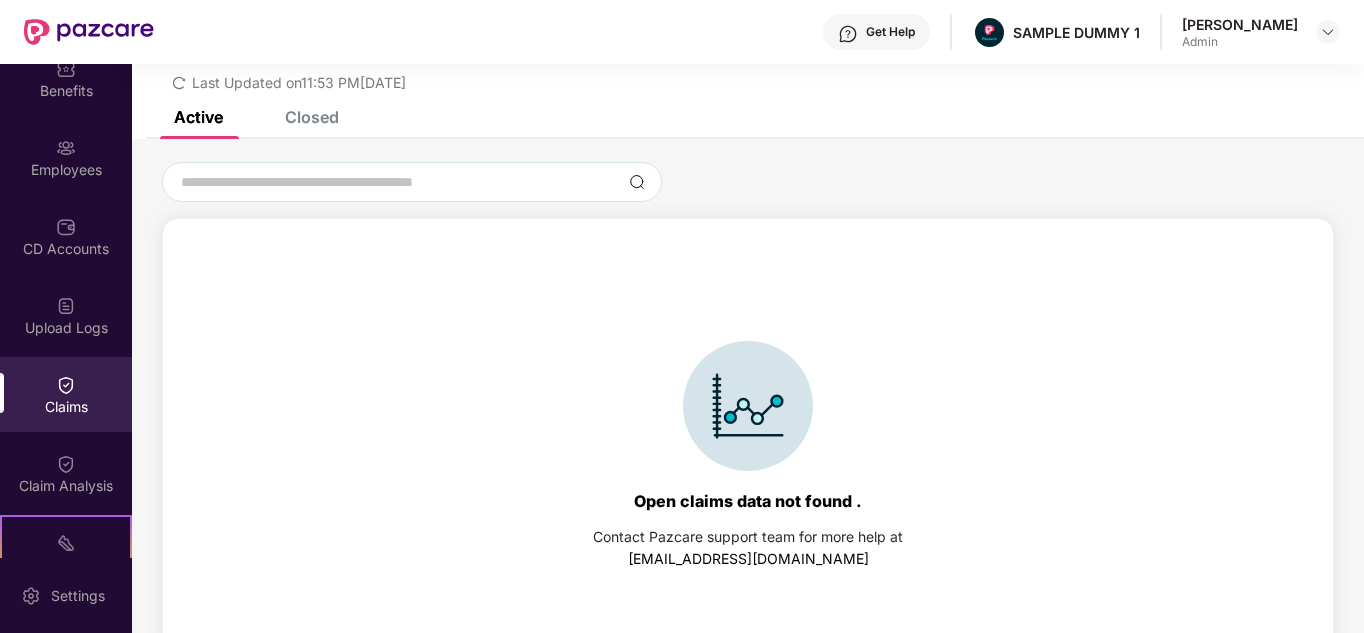 scroll, scrollTop: 0, scrollLeft: 0, axis: both 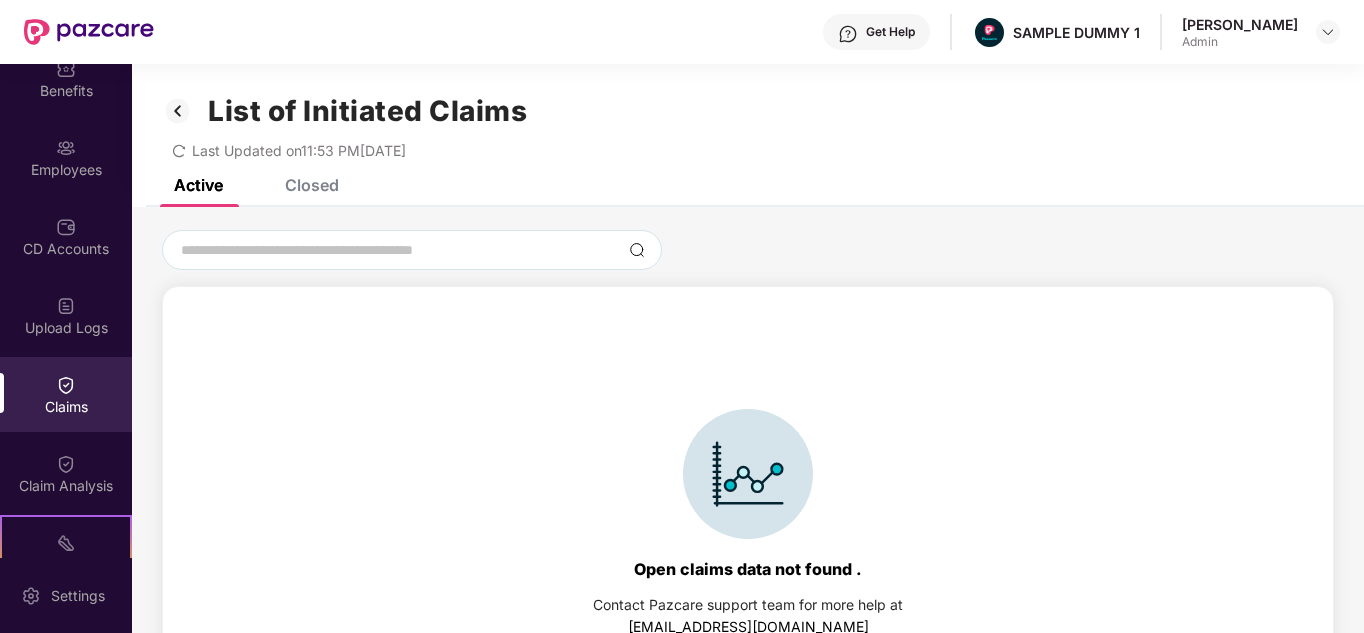 click on "List of Initiated Claims Last Updated on  11:53 PM, 06 Jul 2025" at bounding box center [748, 121] 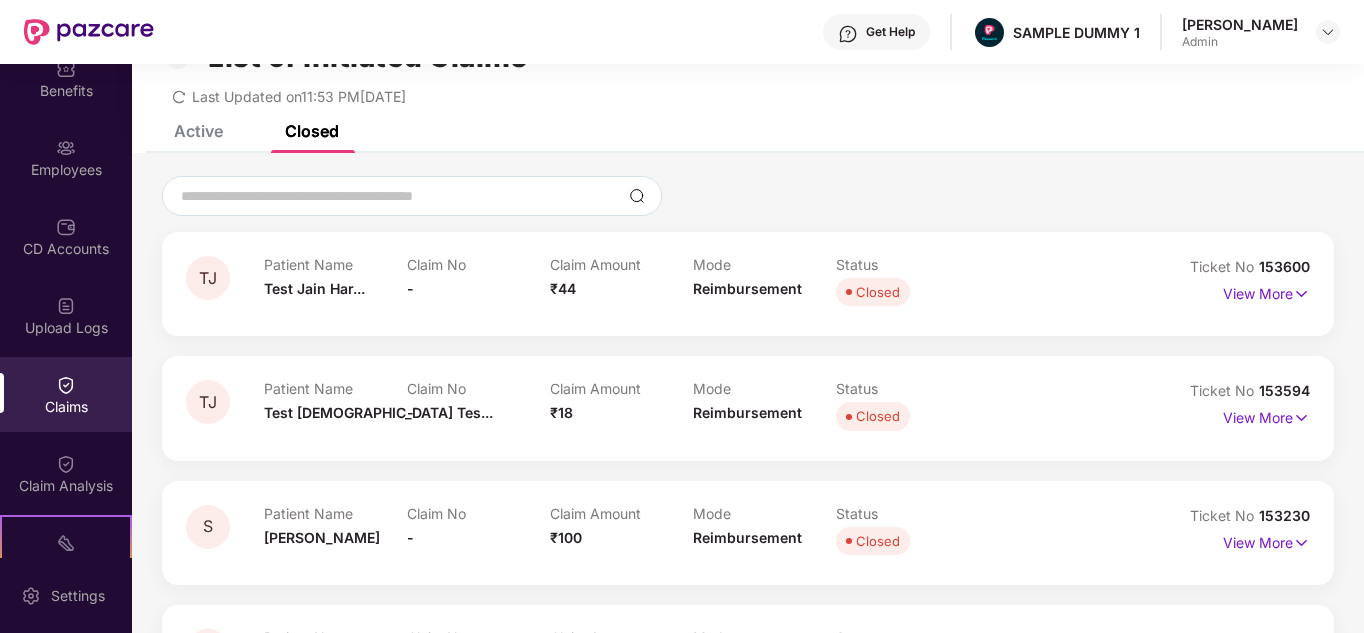 scroll, scrollTop: 53, scrollLeft: 0, axis: vertical 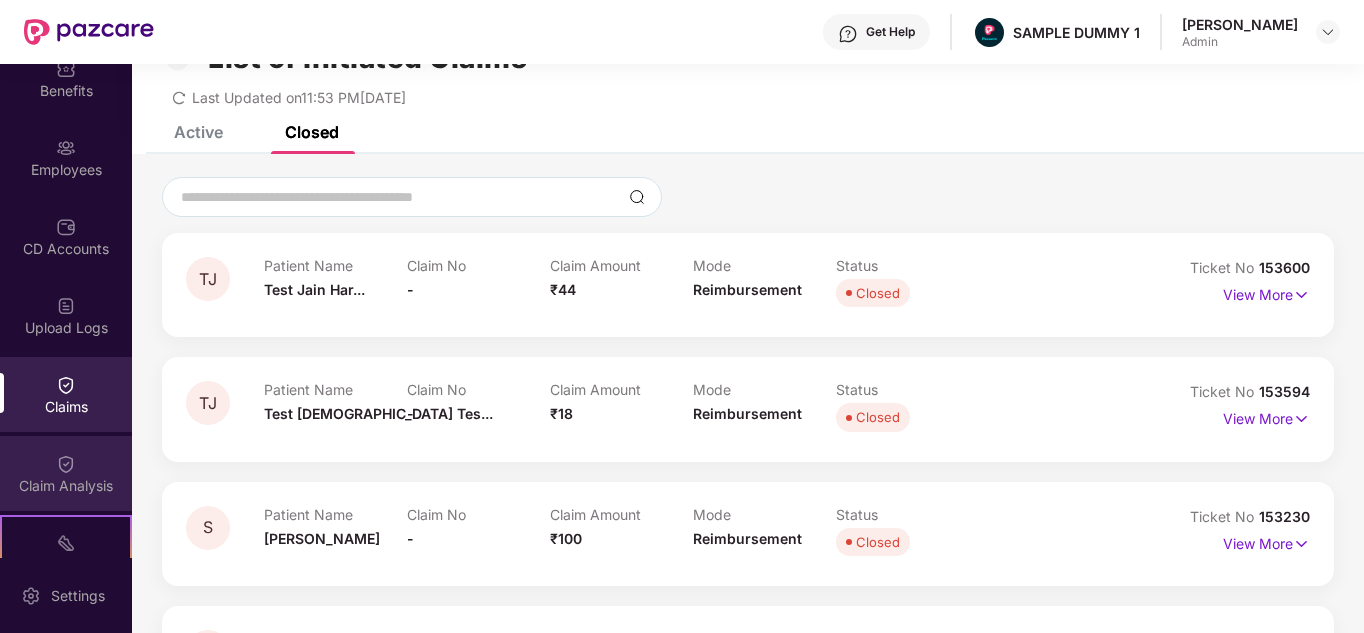 click on "Claim Analysis" at bounding box center [66, 473] 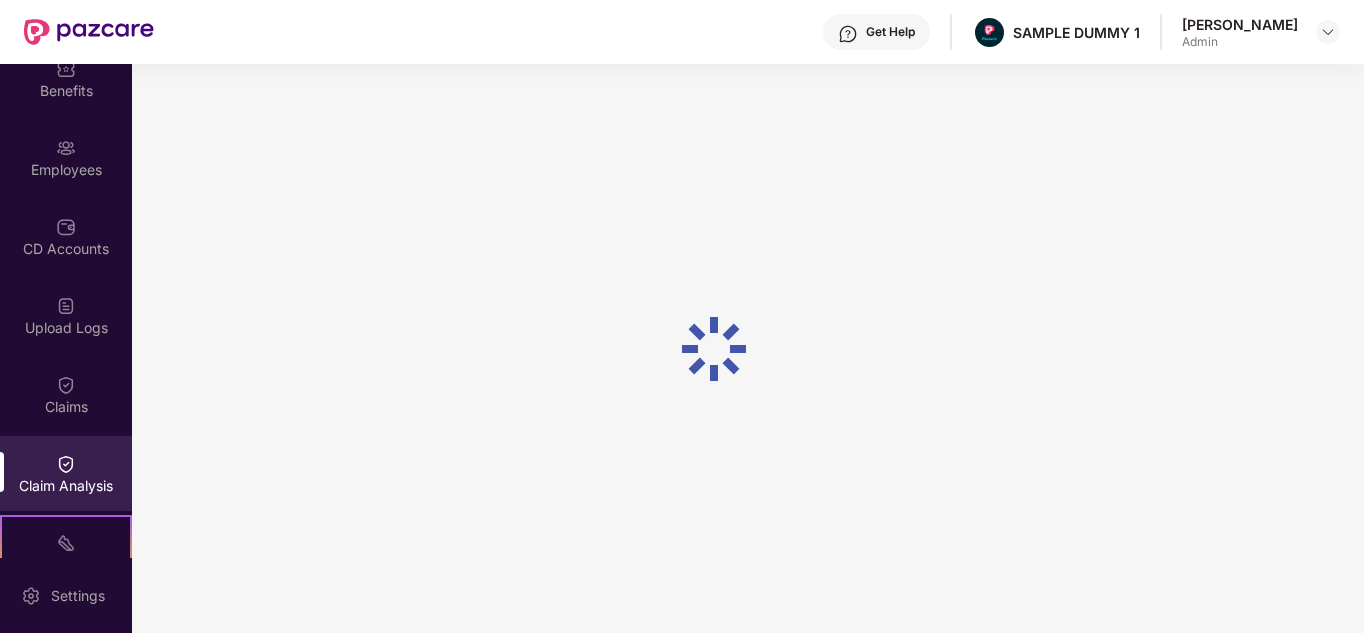 scroll, scrollTop: 0, scrollLeft: 0, axis: both 